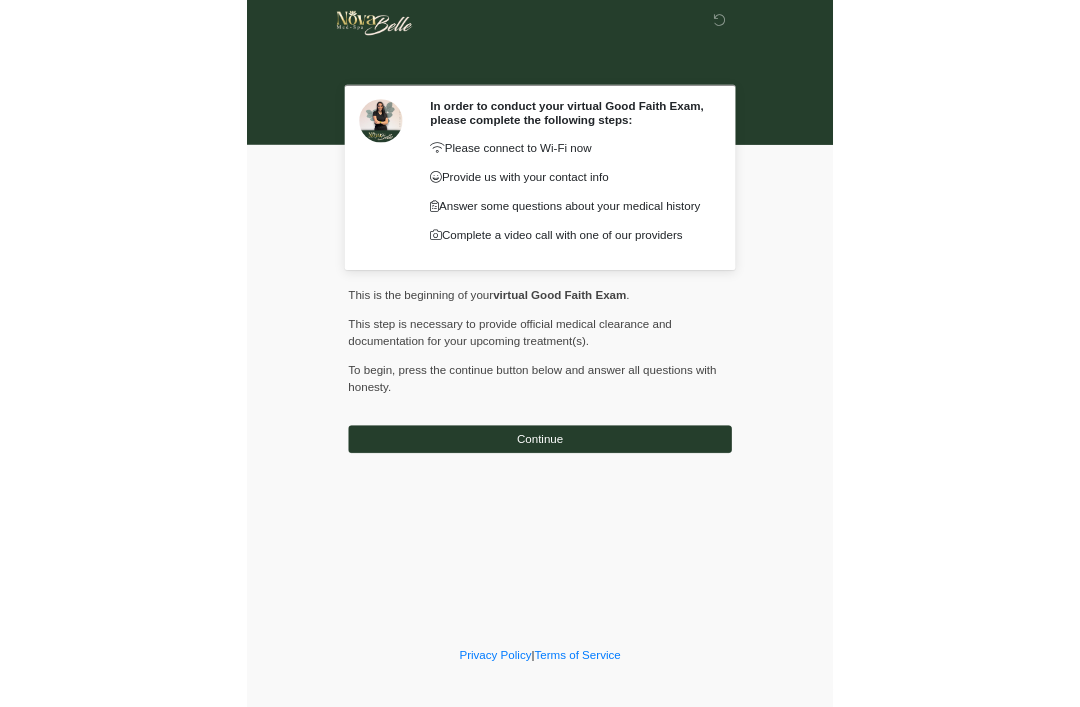 scroll, scrollTop: 0, scrollLeft: 0, axis: both 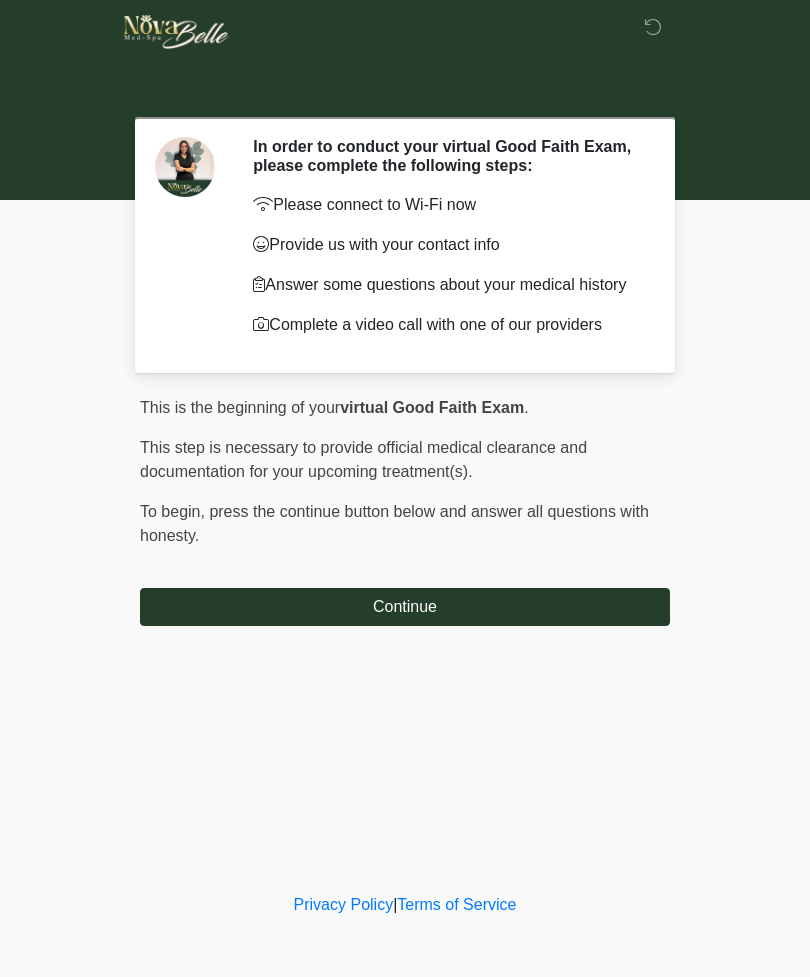 click on "‎ ‎
In order to conduct your virtual Good Faith Exam, please complete the following steps:
Please connect to Wi-Fi now   Provide us with your contact info  Answer some questions about your medical history  Complete a video call with one of our providers
This is the beginning of your  virtual Good Faith Exam .  ﻿﻿﻿﻿﻿﻿﻿﻿ This step is necessary to provide official medical clearance and documentation for your upcoming treatment(s).   ﻿﻿﻿﻿﻿﻿To begin, ﻿﻿﻿﻿﻿﻿ press the continue button below and answer all questions with honesty.
Continue" at bounding box center (405, 444) 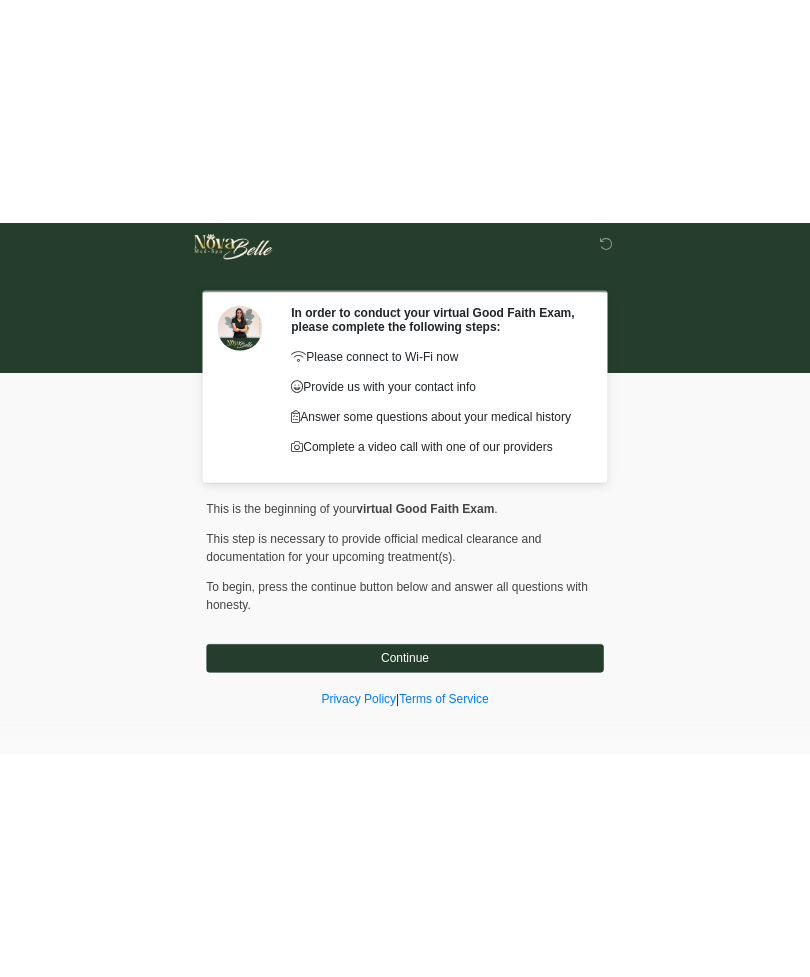 scroll, scrollTop: 0, scrollLeft: 0, axis: both 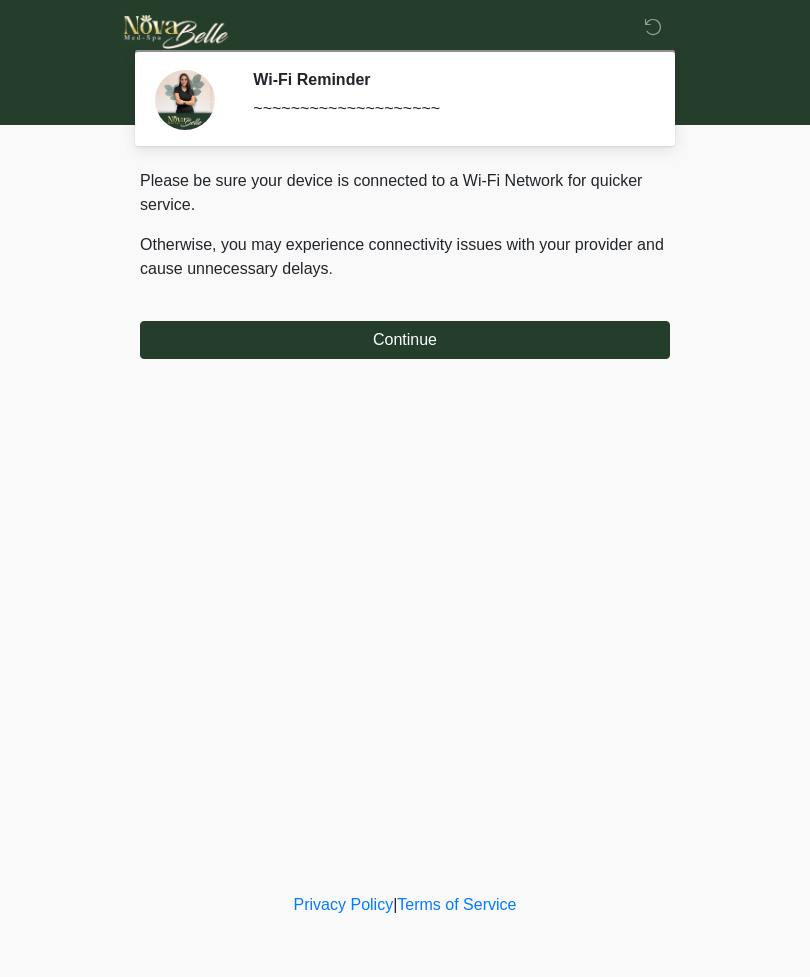 click on "Continue" at bounding box center (405, 340) 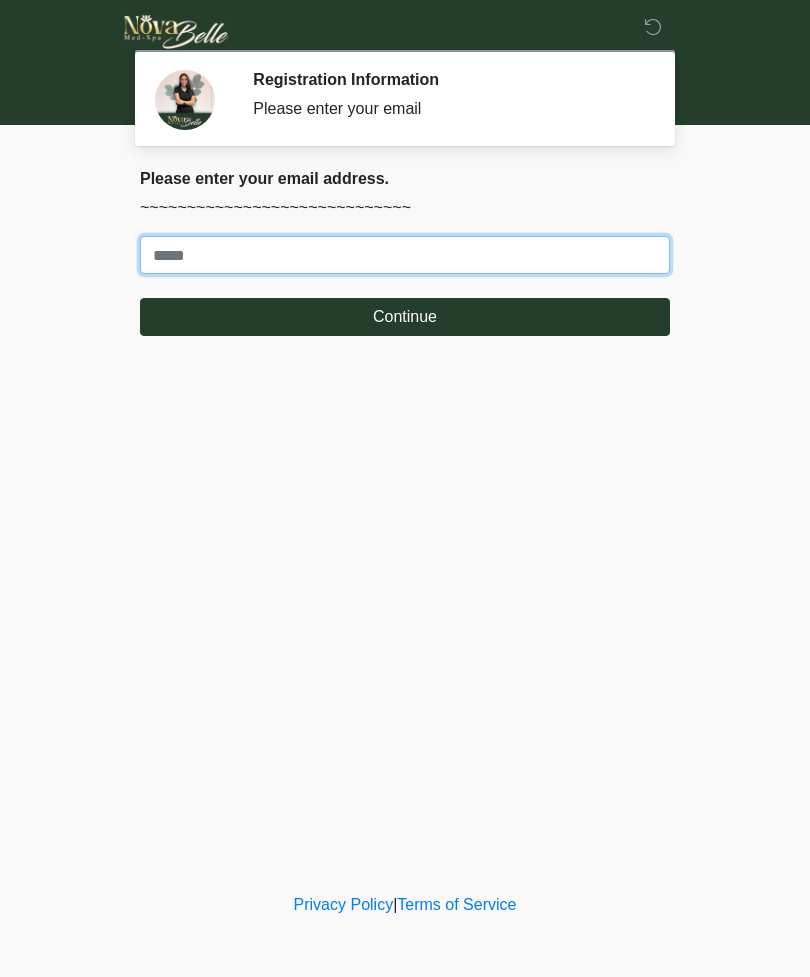 click on "Where should we email your treatment plan?" at bounding box center (405, 255) 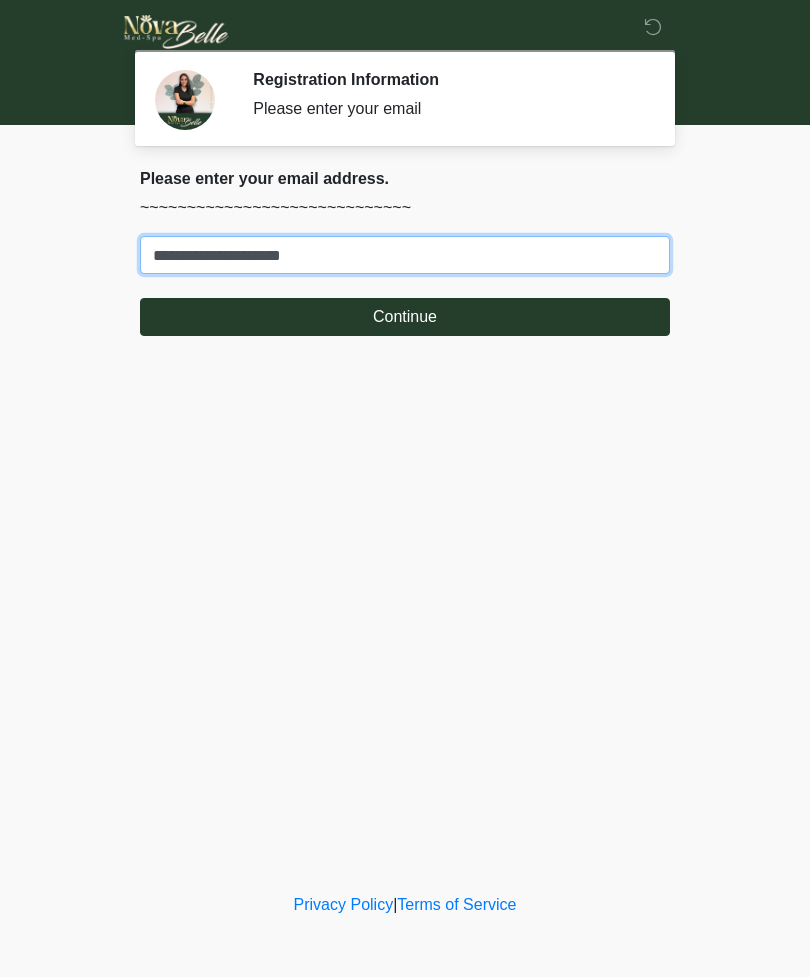 click on "**********" at bounding box center (405, 255) 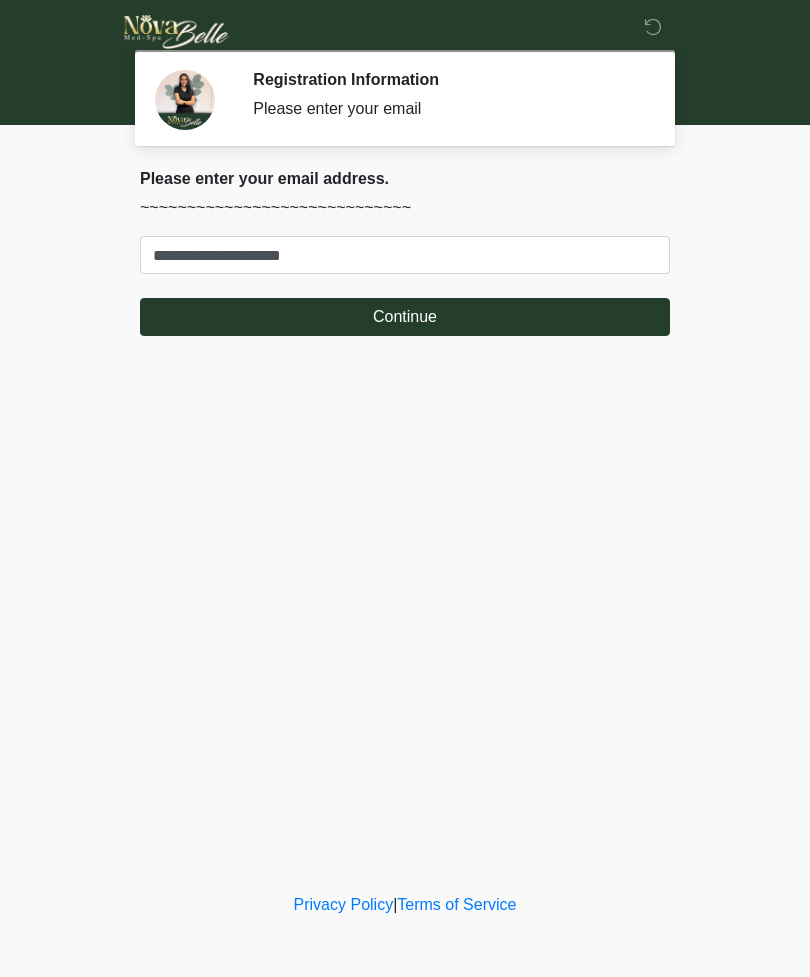 click on "Continue" at bounding box center [405, 317] 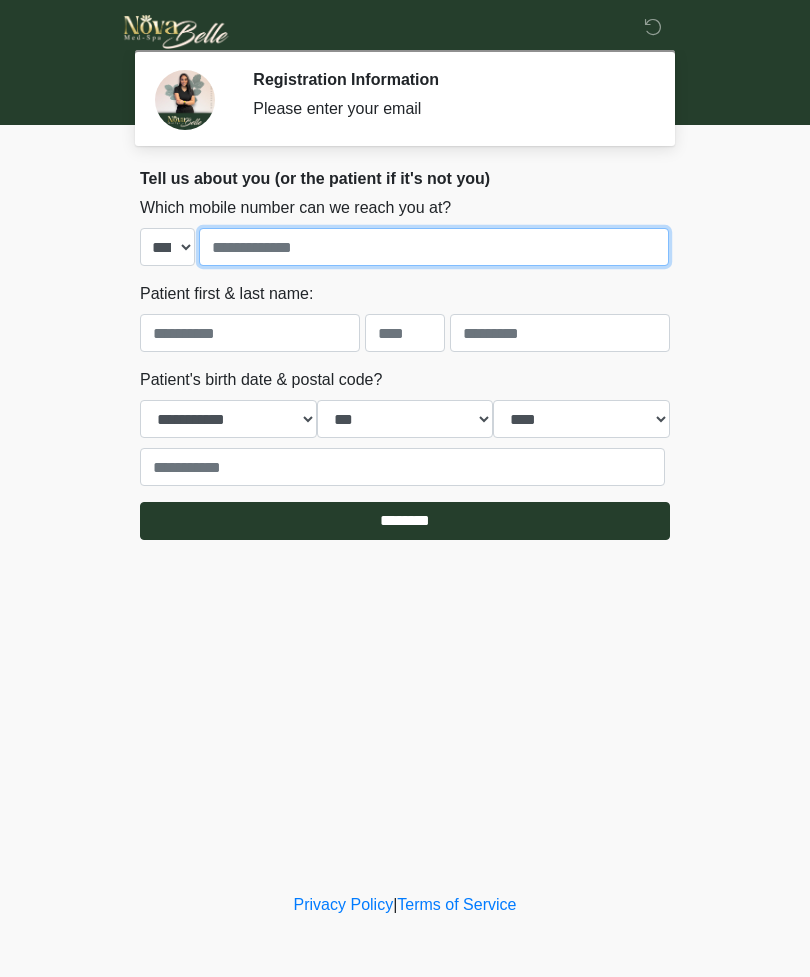 click at bounding box center [434, 247] 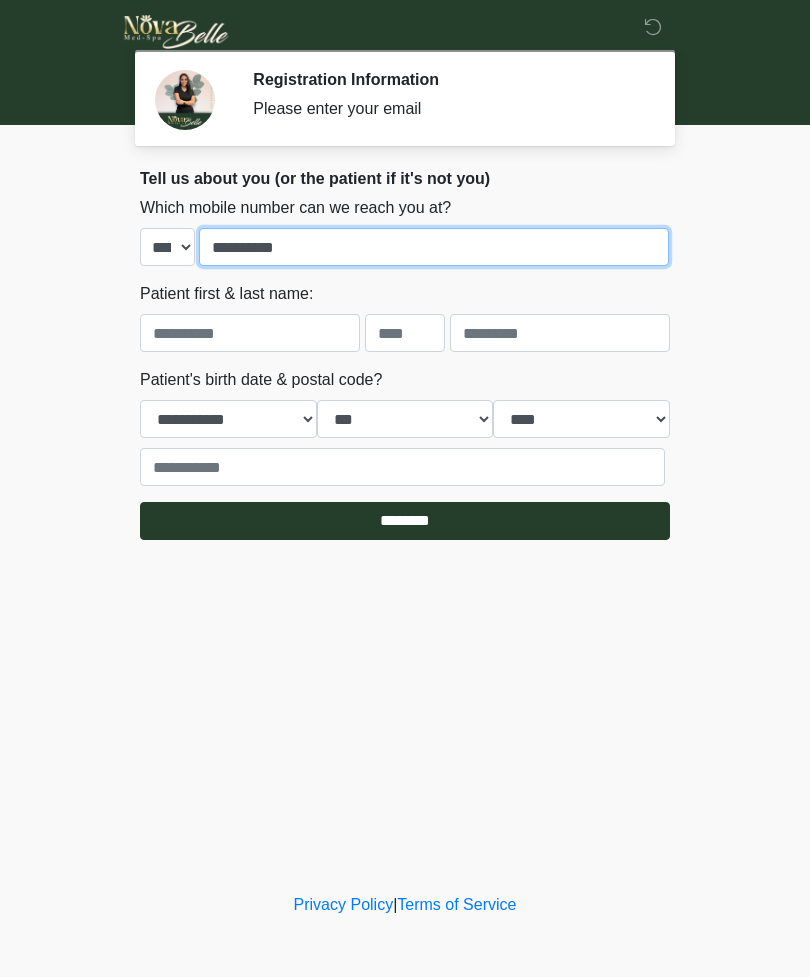 type on "**********" 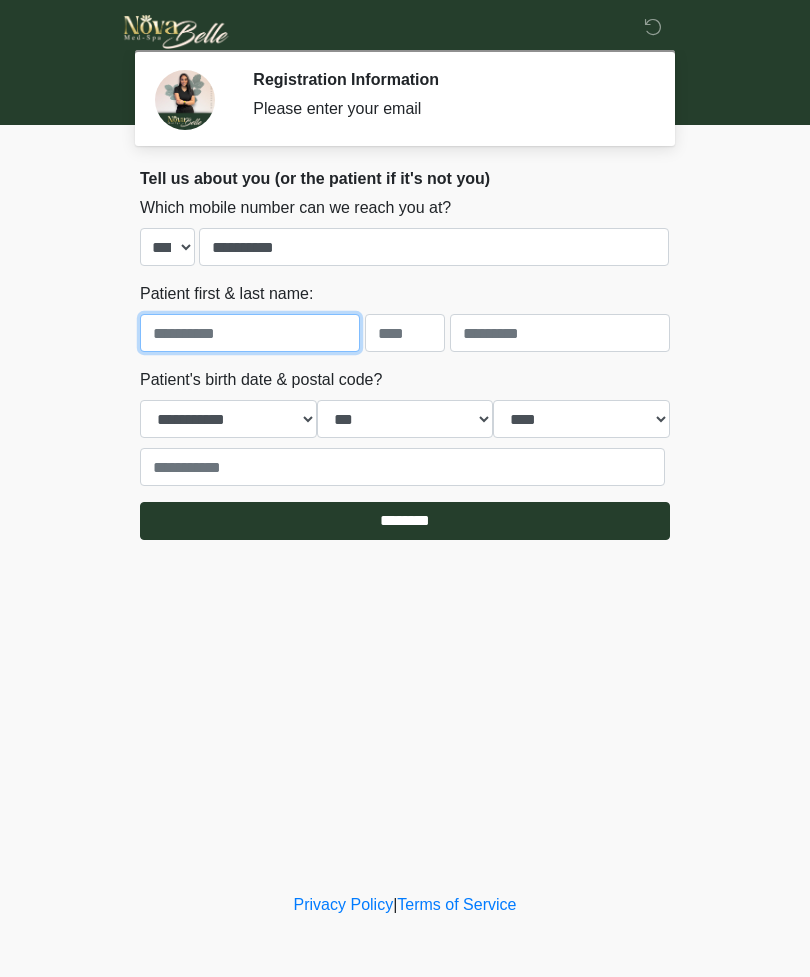 click at bounding box center (250, 333) 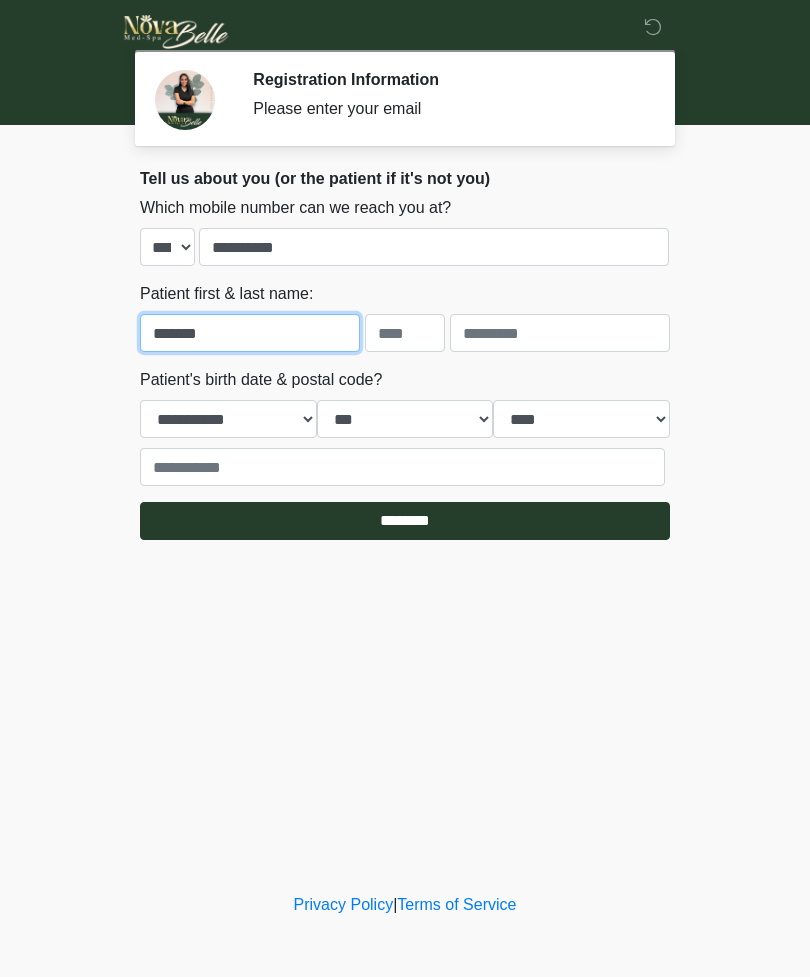 type on "*******" 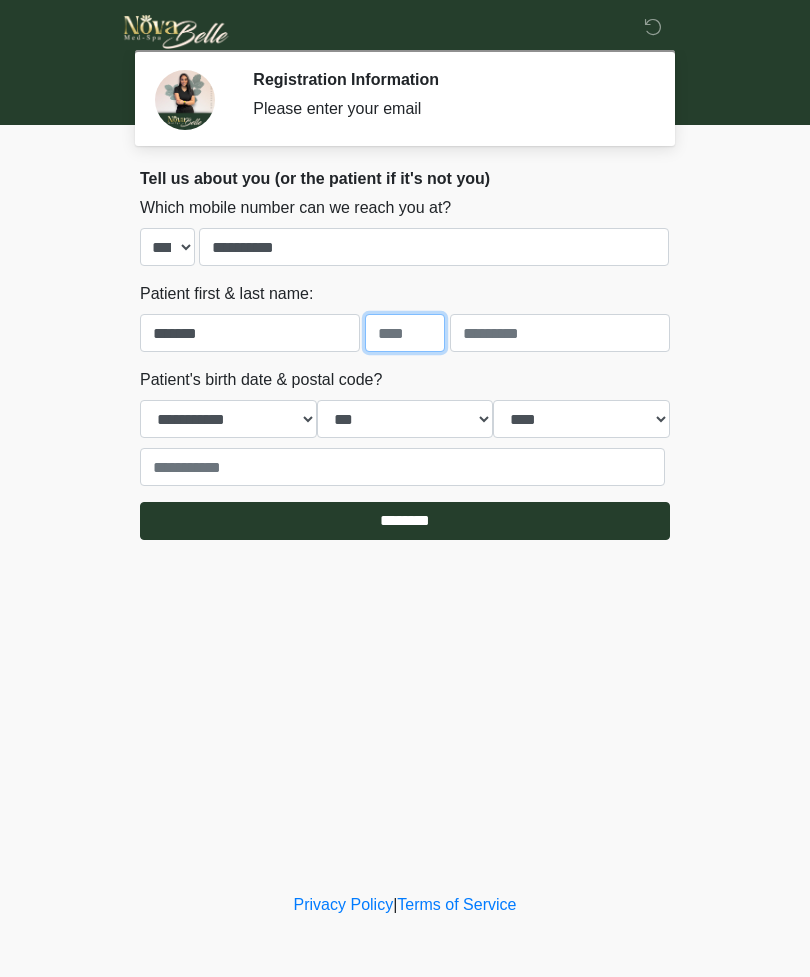 click at bounding box center (405, 333) 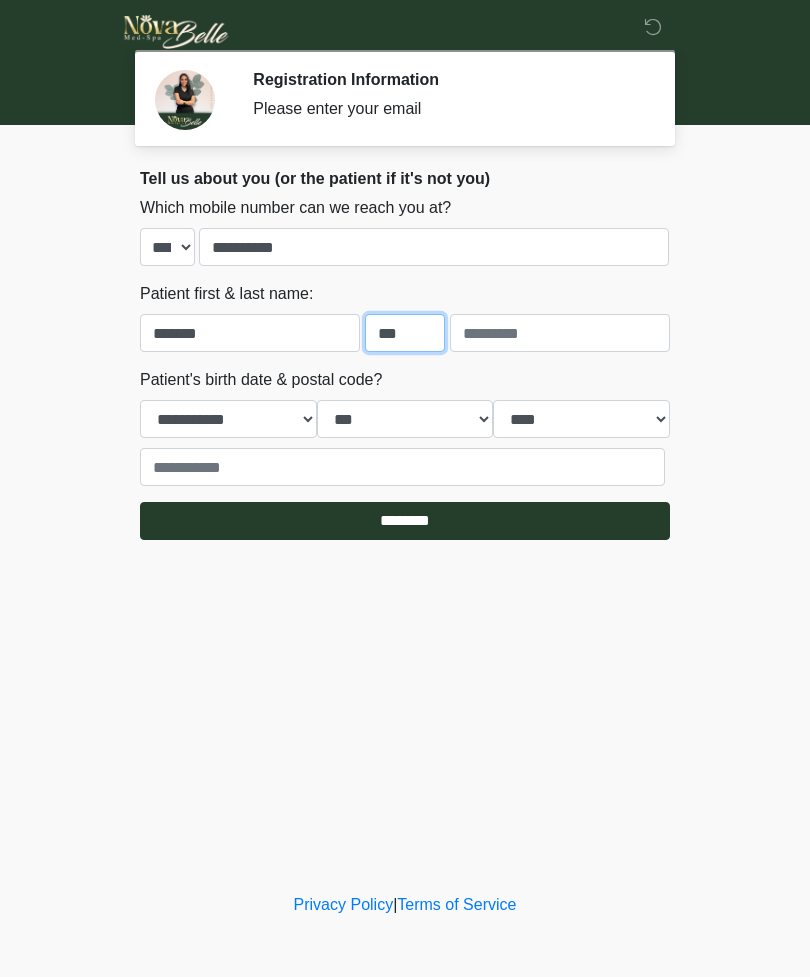 type on "***" 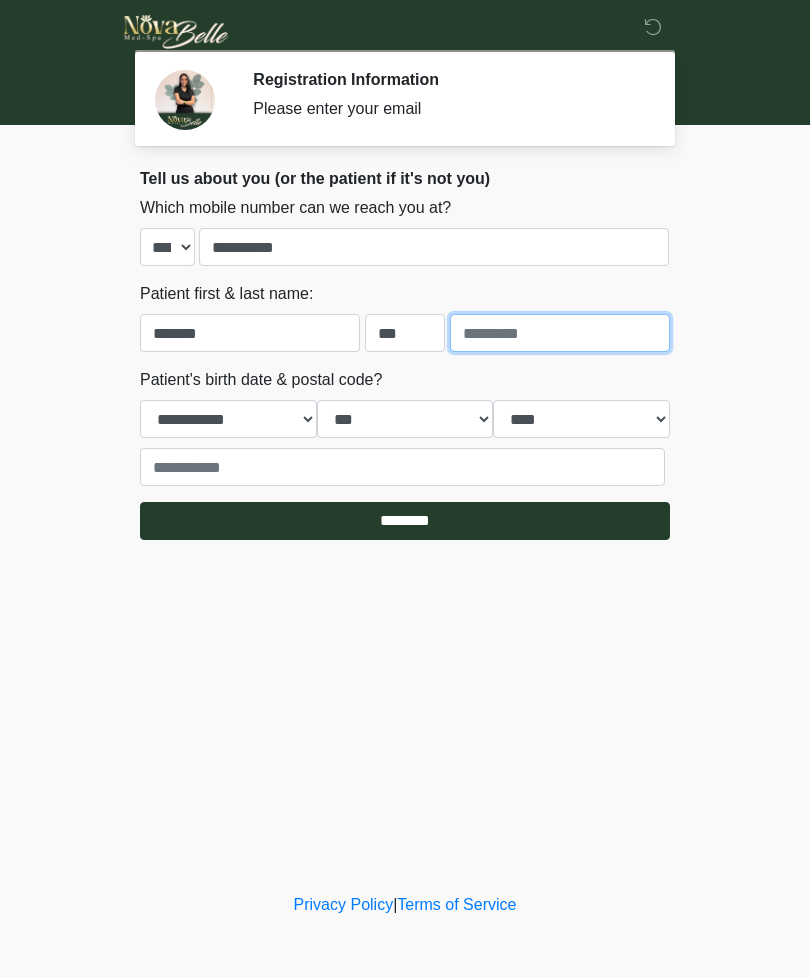 click at bounding box center (560, 333) 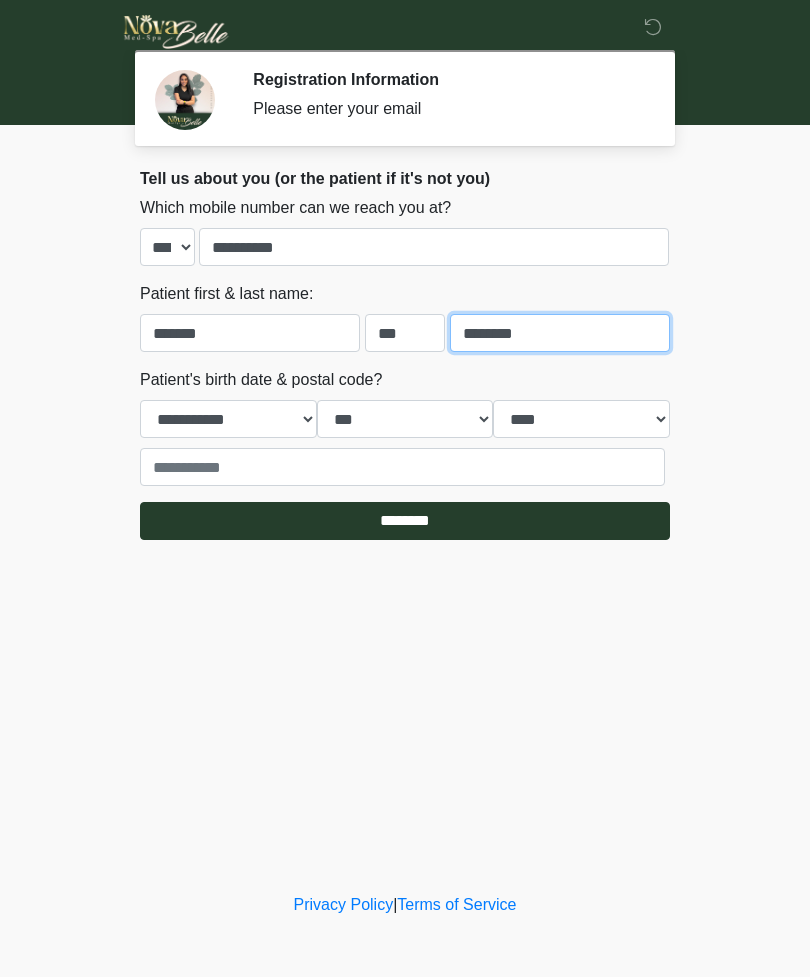type on "********" 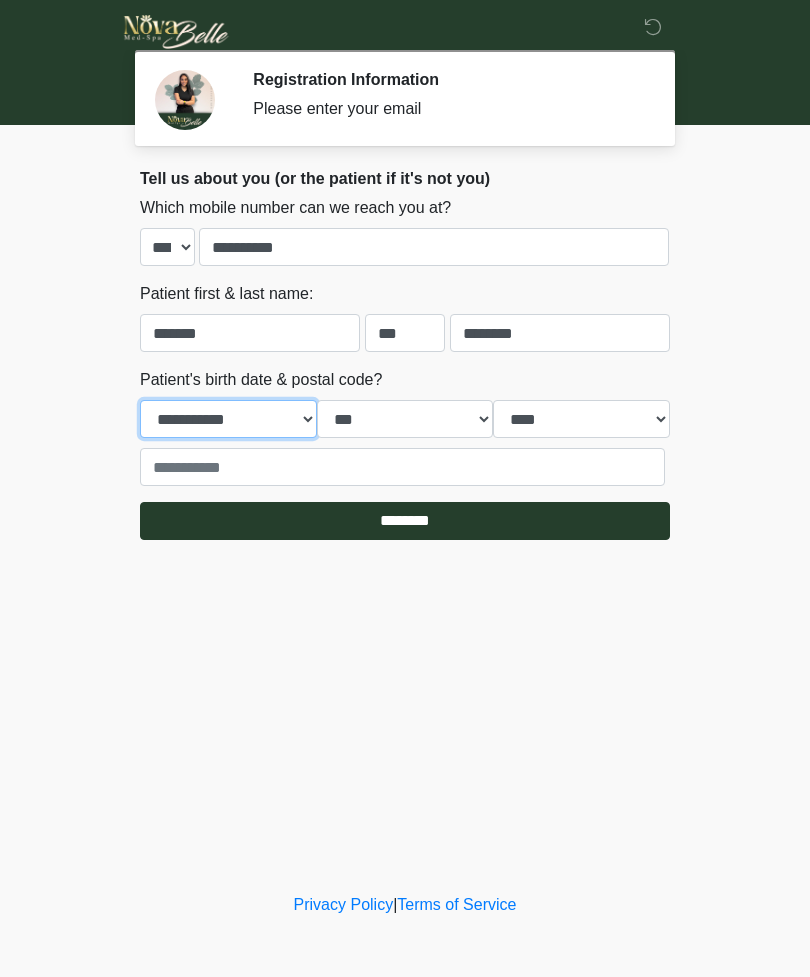 click on "**********" at bounding box center (228, 419) 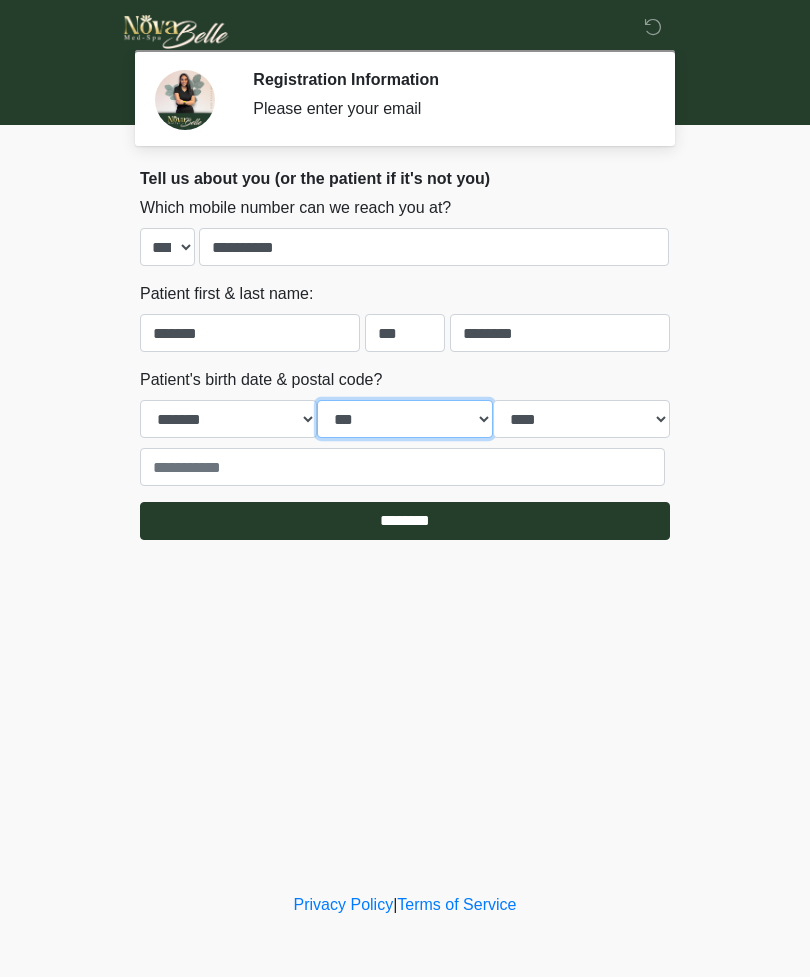 click on "***
*
*
*
*
*
*
*
*
*
**
**
**
**
**
**
**
**
**
**
**
**
**
**
**
**
**
**
**
**
**
**" at bounding box center [405, 419] 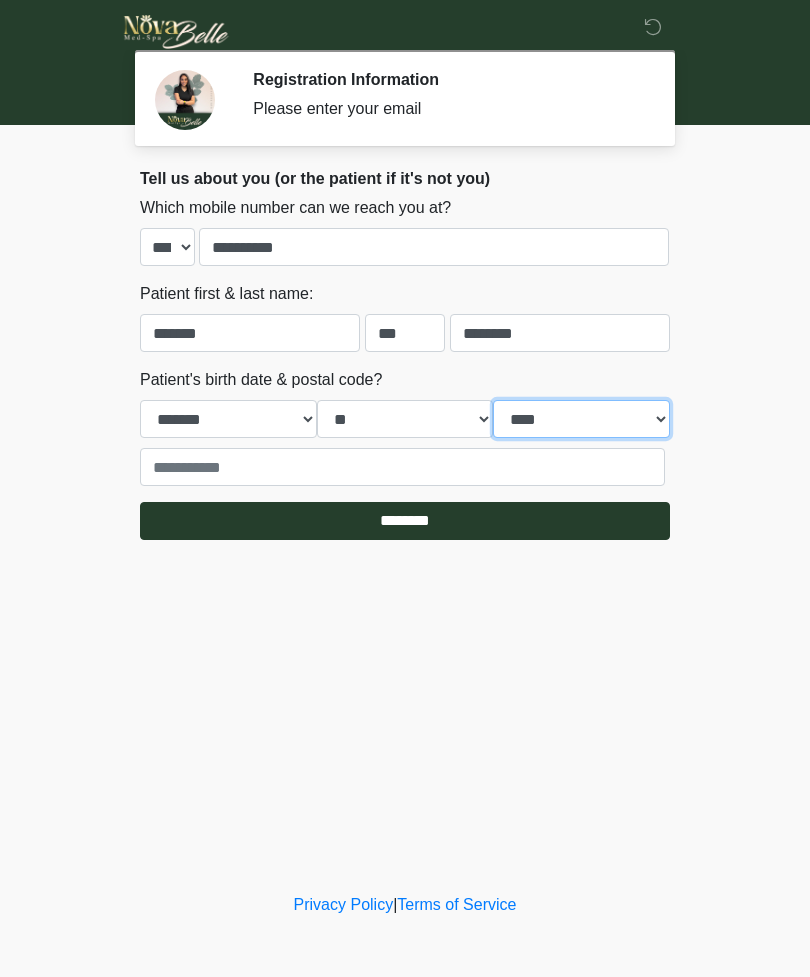 click on "****
****
****
****
****
****
****
****
****
****
****
****
****
****
****
****
****
****
****
****
****
****
****
****
****
****
****
****
****
****
****
****
****
****
****
****
****
****
****
****
****
****
****
****
****
****
****
****
****
****
****
****
****
****
****
****
****
****
****
****
****
****
****
****
****
****
****
****
****
****
****
****
****
****
****
****
****
****
****
****
****
****
****
****
****
****
****
****
****
****
****
****
****
****
****
****
****
****
****
****
****
****" at bounding box center [581, 419] 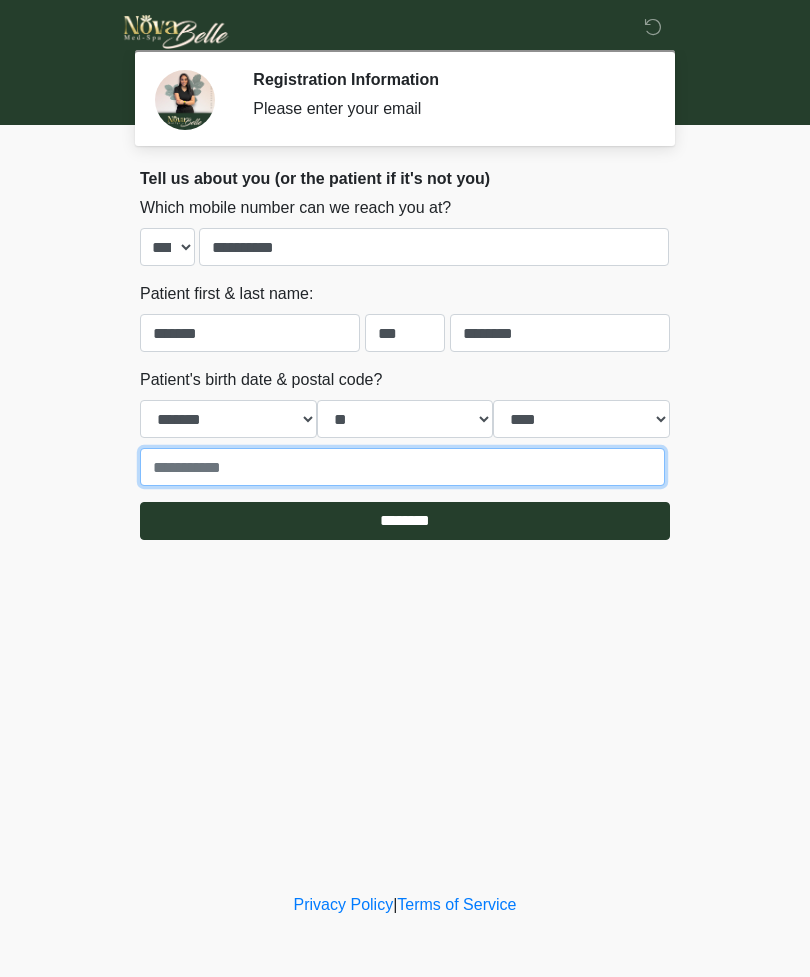 click at bounding box center (402, 467) 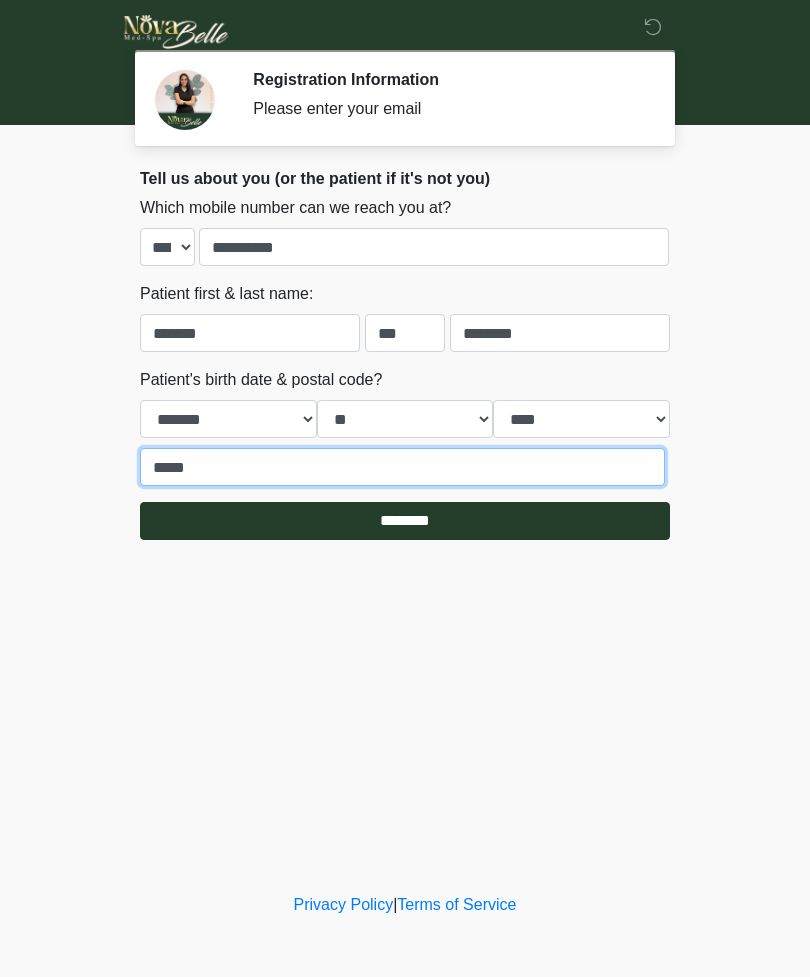 type on "*****" 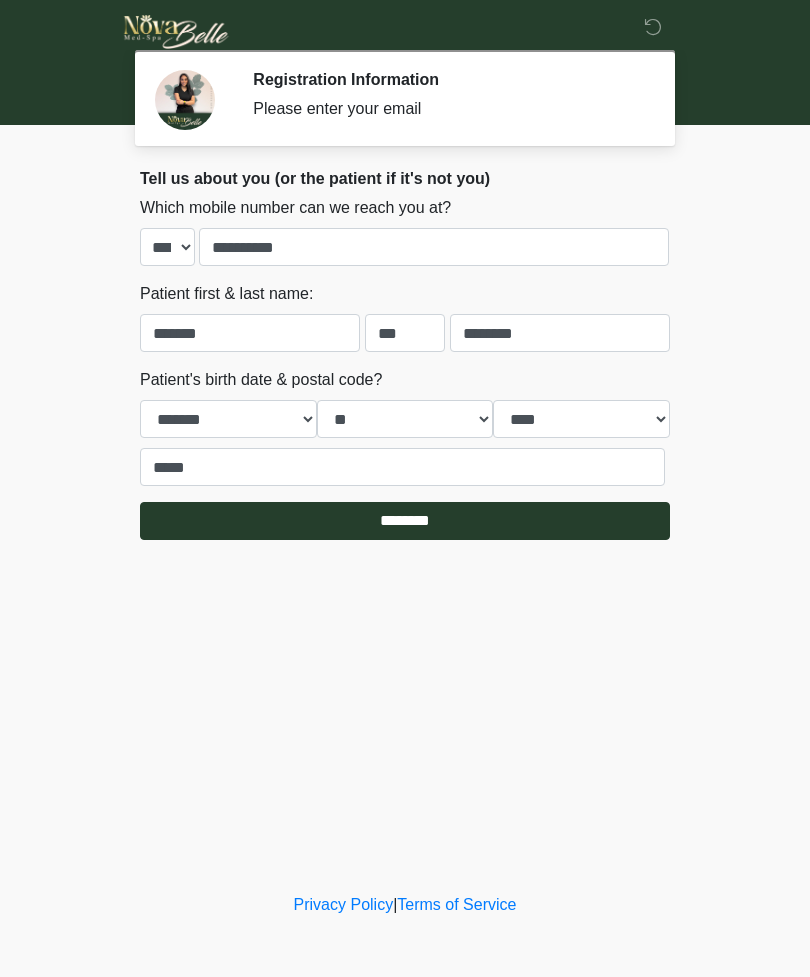 click on "********" at bounding box center [405, 521] 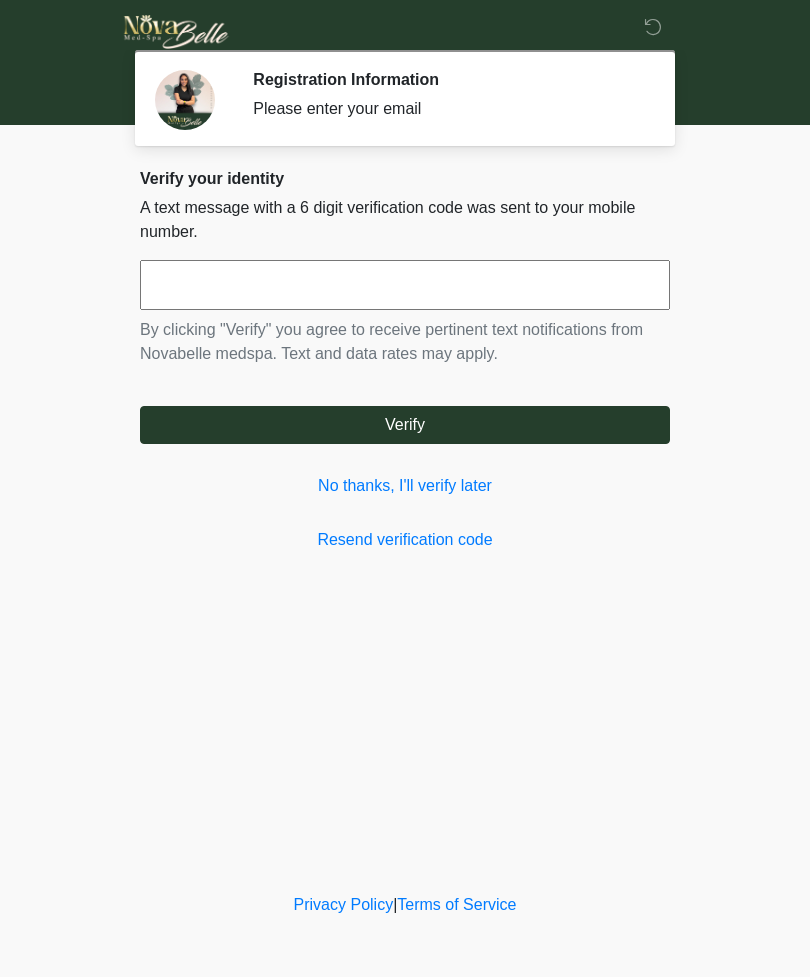 click at bounding box center (405, 285) 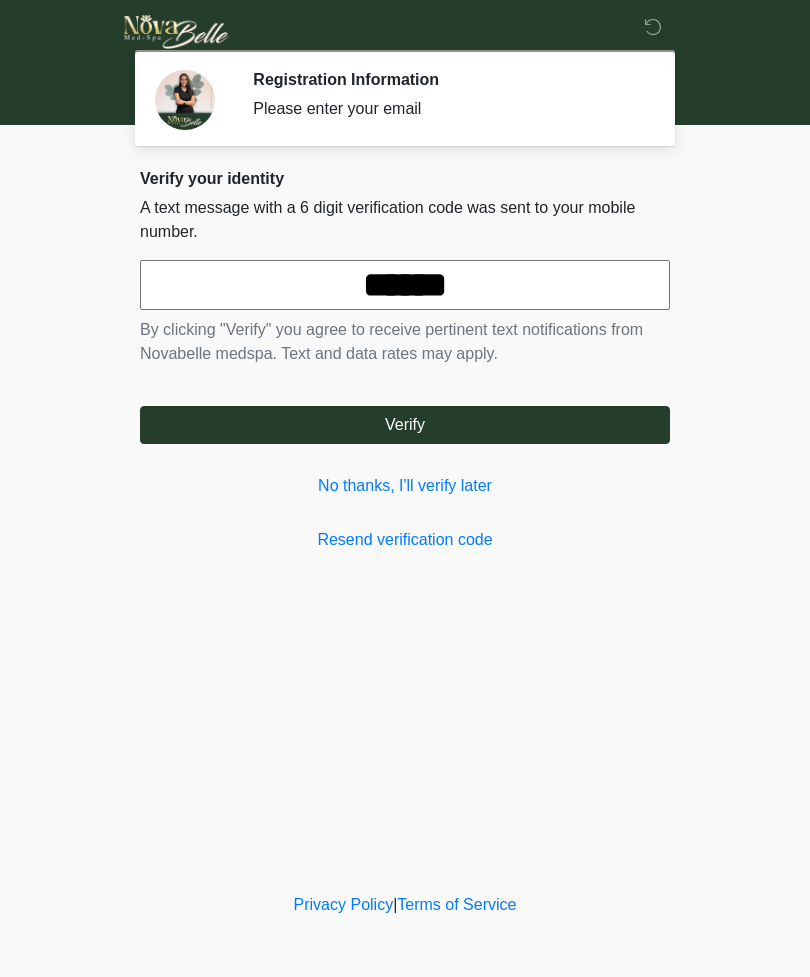 type on "******" 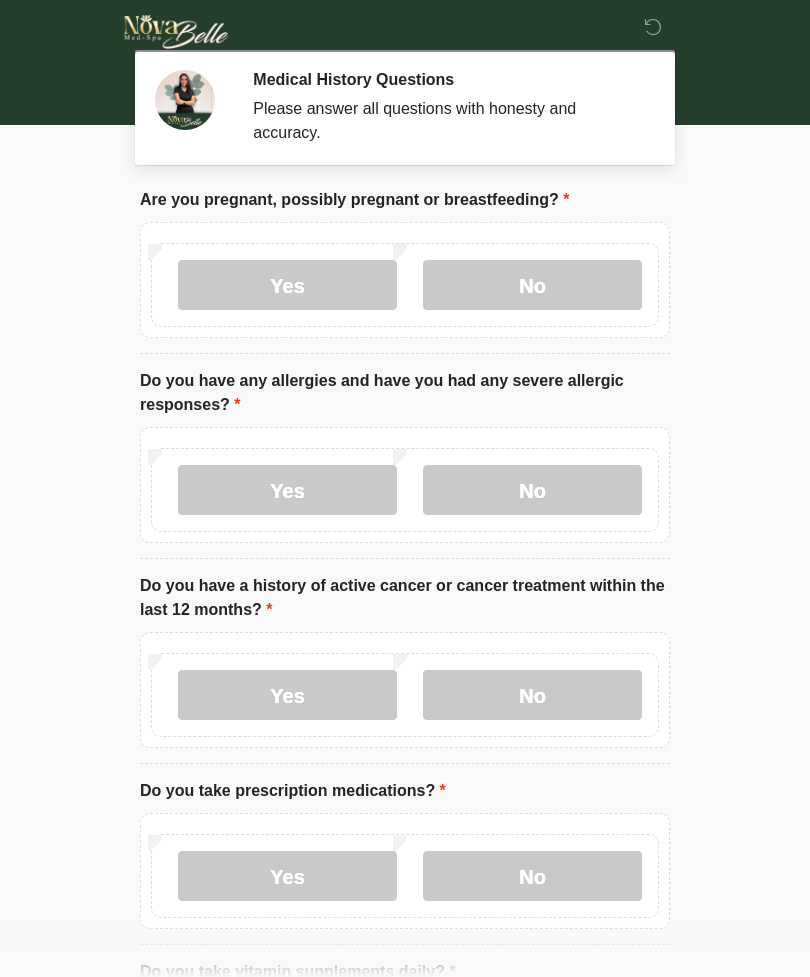 click on "‎ ‎
Medical History Questions
Please answer all questions with honesty and accuracy.
Please connect to Wi-Fi now   Provide us with your contact info  Answer some questions about your medical history  Complete a video call with one of our providers
This is the beginning of your  virtual Good Faith Exam .  ﻿﻿﻿﻿﻿﻿﻿﻿ This step is necessary to provide official medical clearance and documentation for your upcoming treatment(s).   ﻿﻿﻿﻿﻿﻿To begin, ﻿﻿﻿﻿﻿﻿ press the continue button below and answer all questions with honesty.
Continue
Please be sure your device is connected to a Wi-Fi Network for quicker service.  .
Continue" at bounding box center [405, 488] 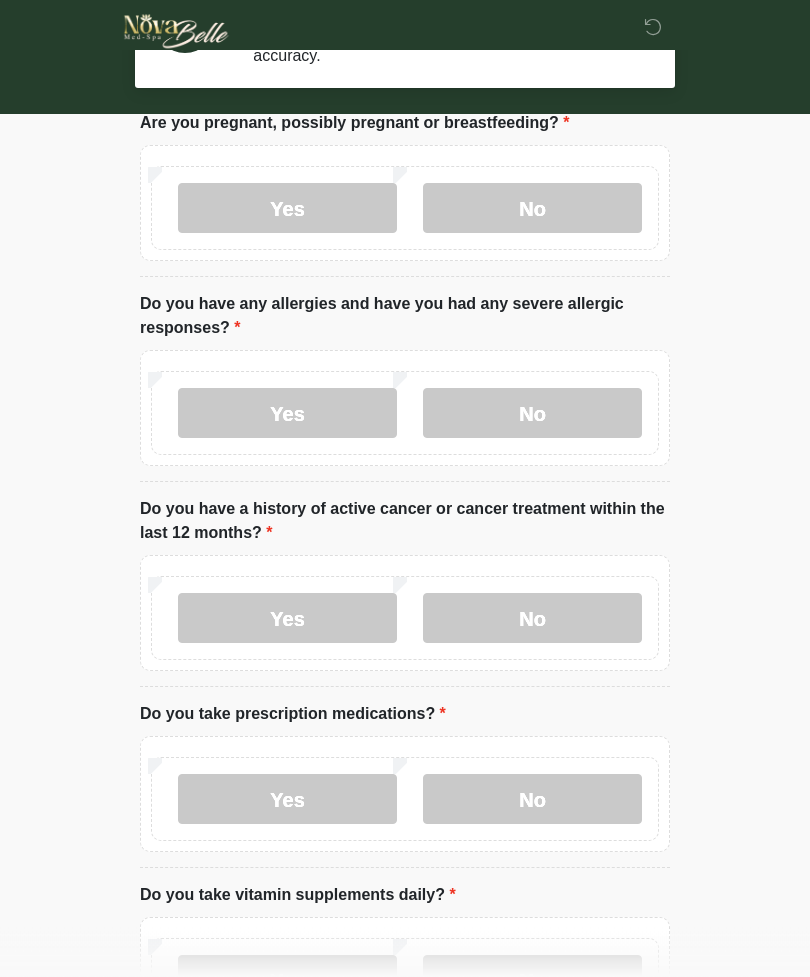 scroll, scrollTop: 78, scrollLeft: 0, axis: vertical 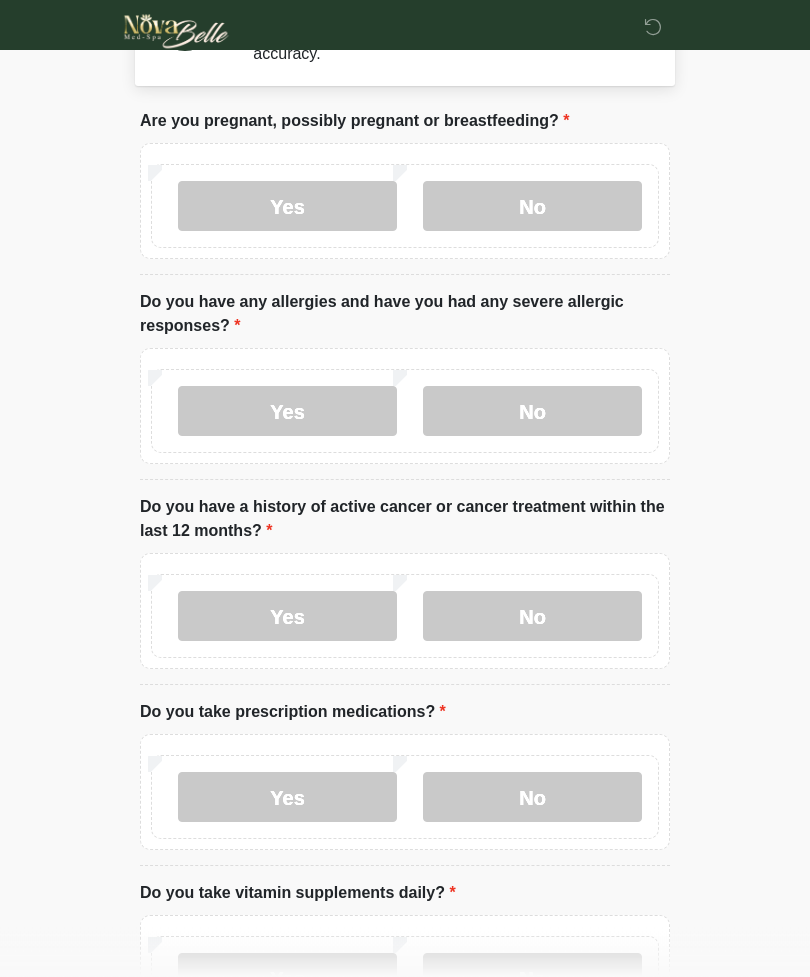 click on "No" at bounding box center (532, 412) 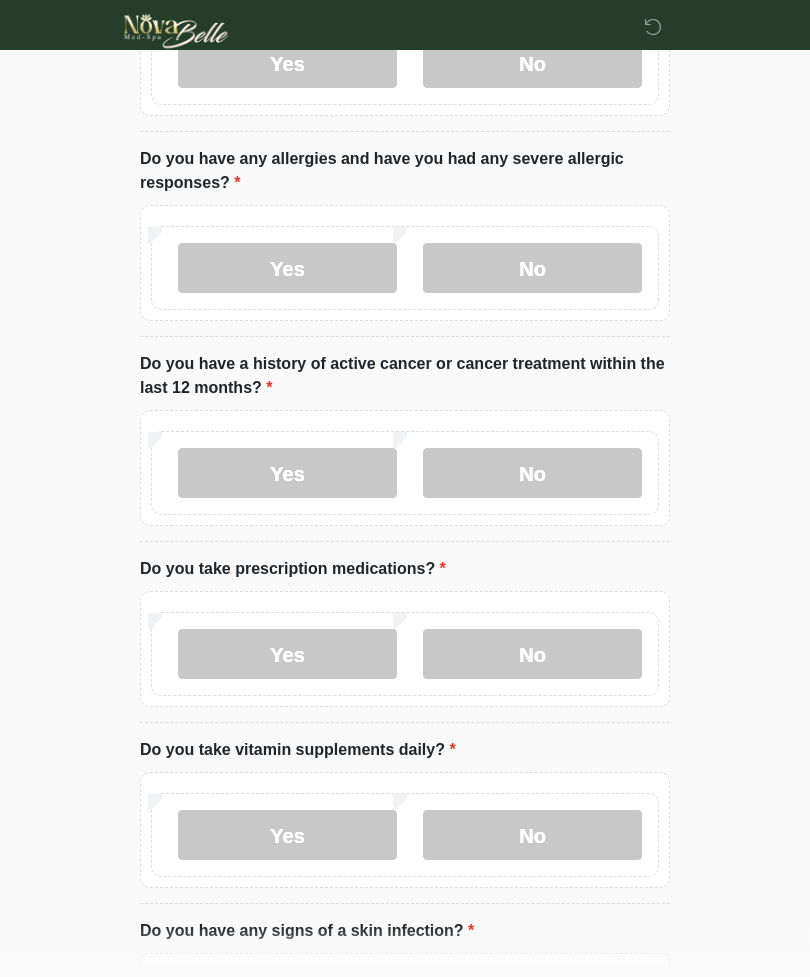 scroll, scrollTop: 224, scrollLeft: 0, axis: vertical 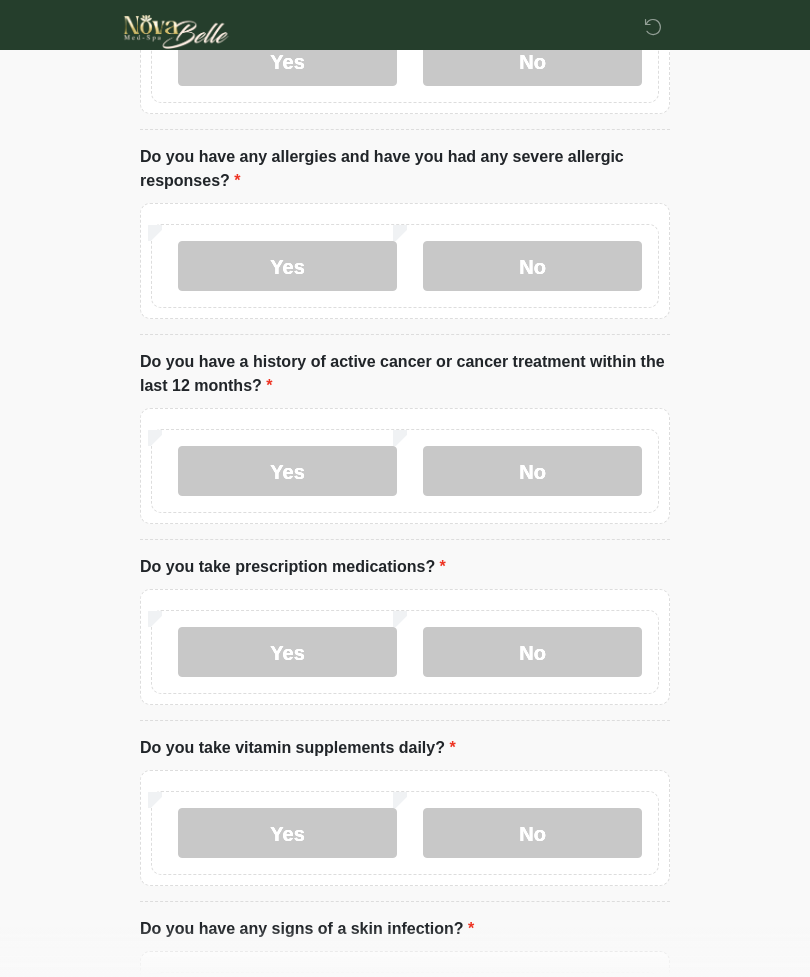 click on "No" at bounding box center [532, 471] 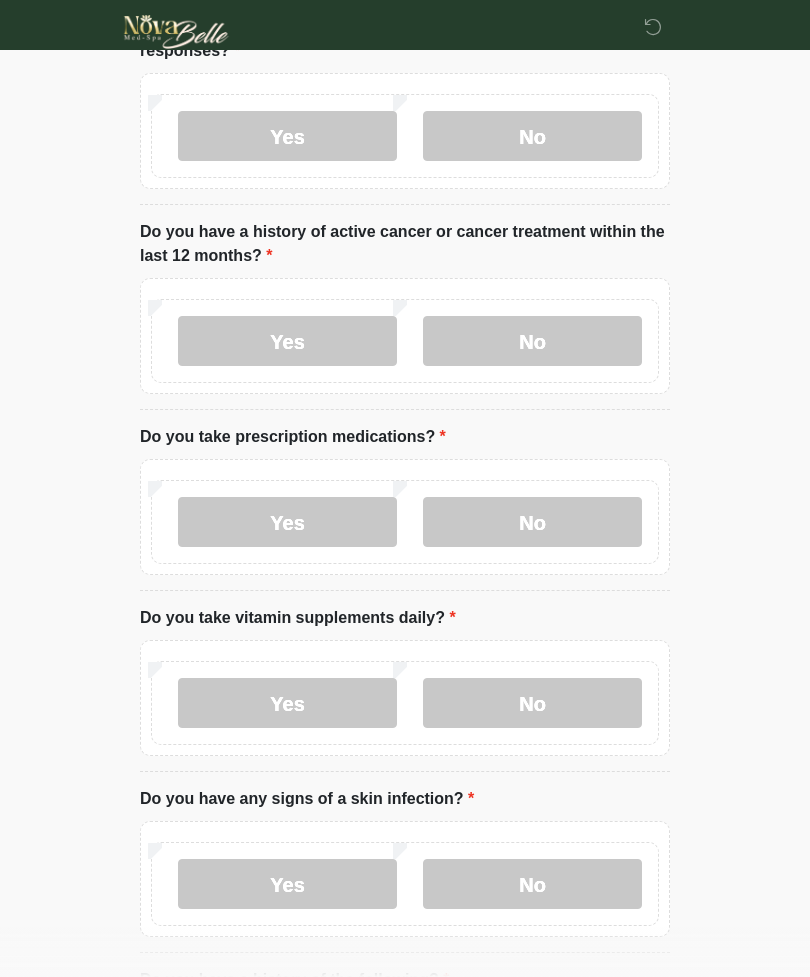 scroll, scrollTop: 355, scrollLeft: 0, axis: vertical 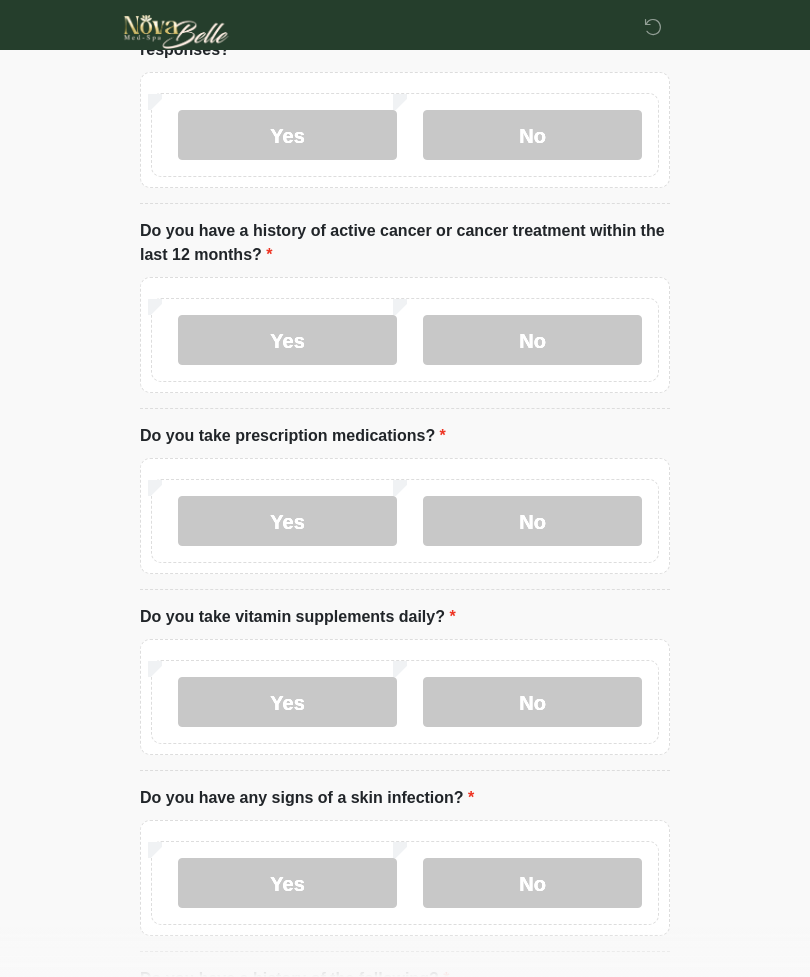 click on "No" at bounding box center [532, 521] 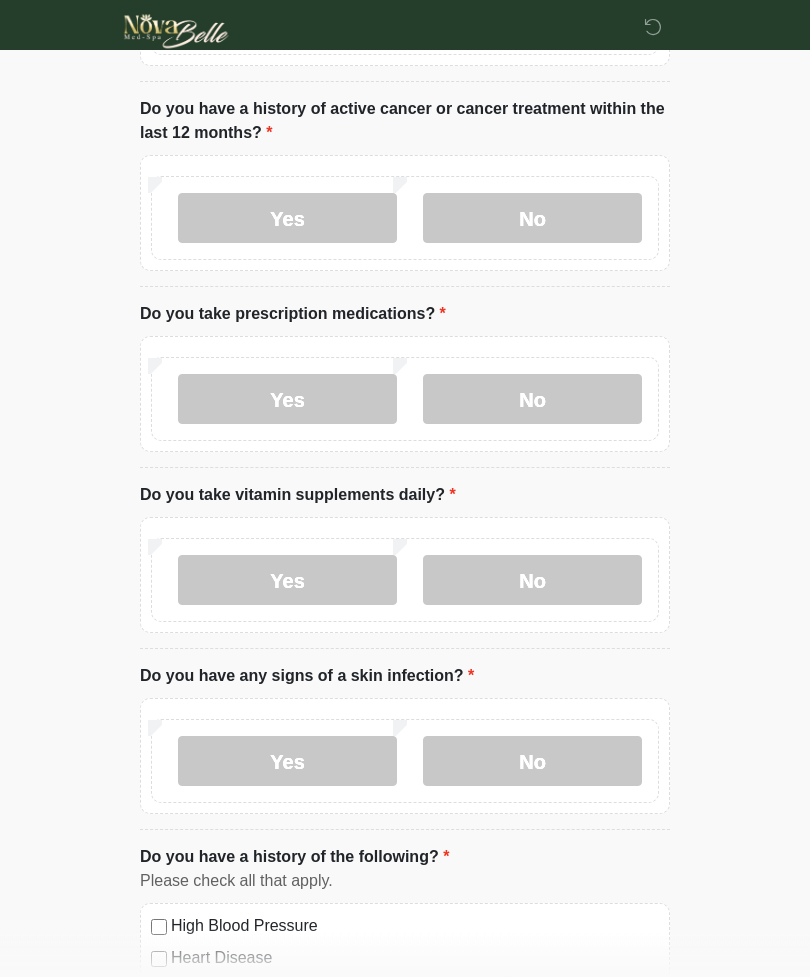 scroll, scrollTop: 491, scrollLeft: 0, axis: vertical 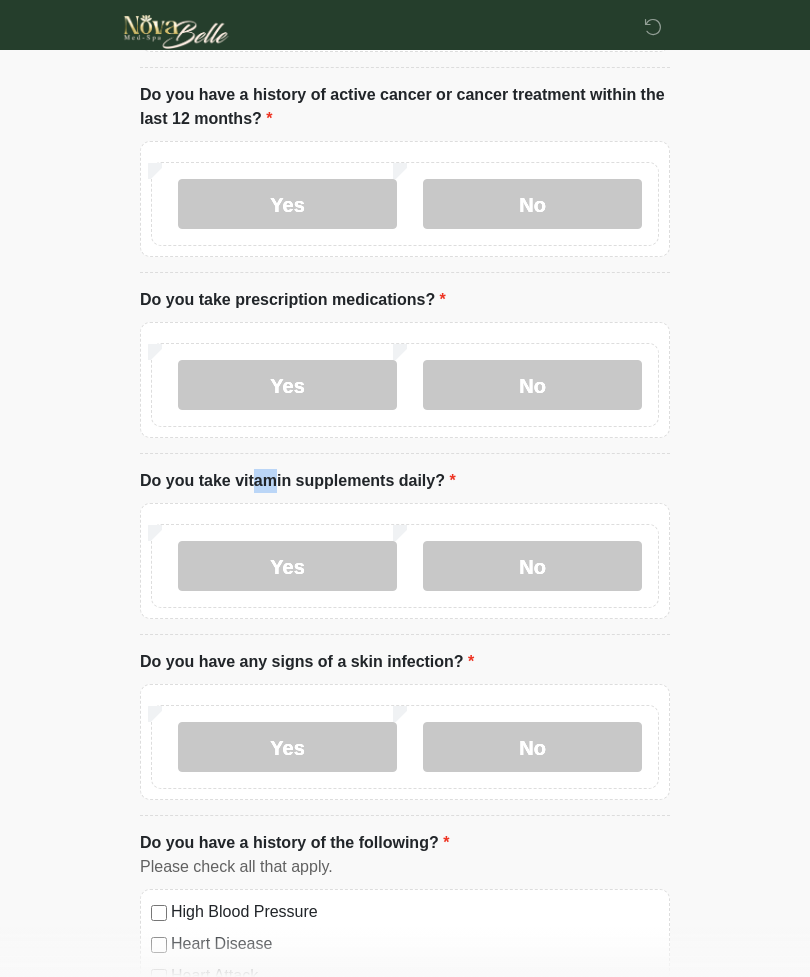 click on "No" at bounding box center [532, 566] 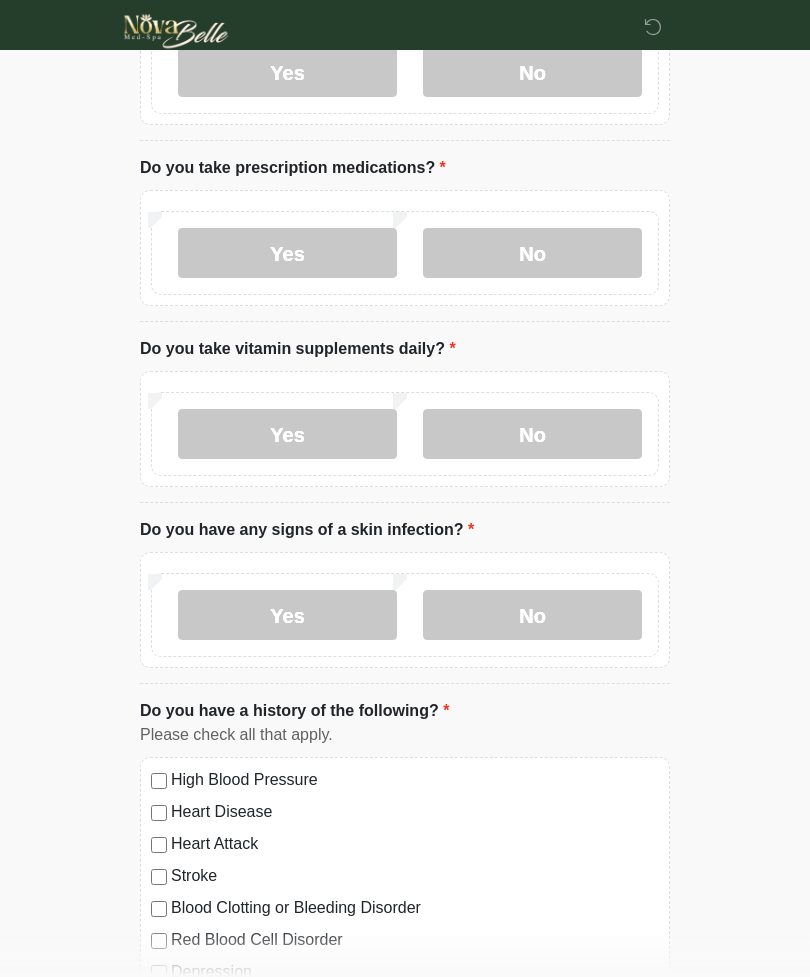 scroll, scrollTop: 623, scrollLeft: 0, axis: vertical 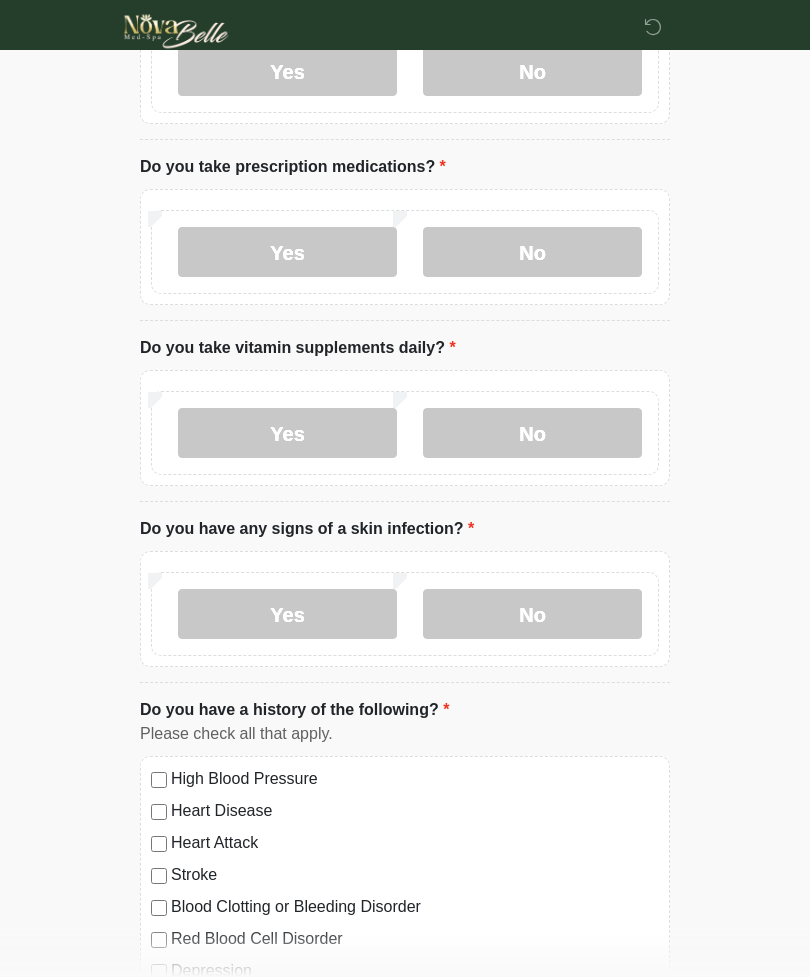 click on "No" at bounding box center [532, 615] 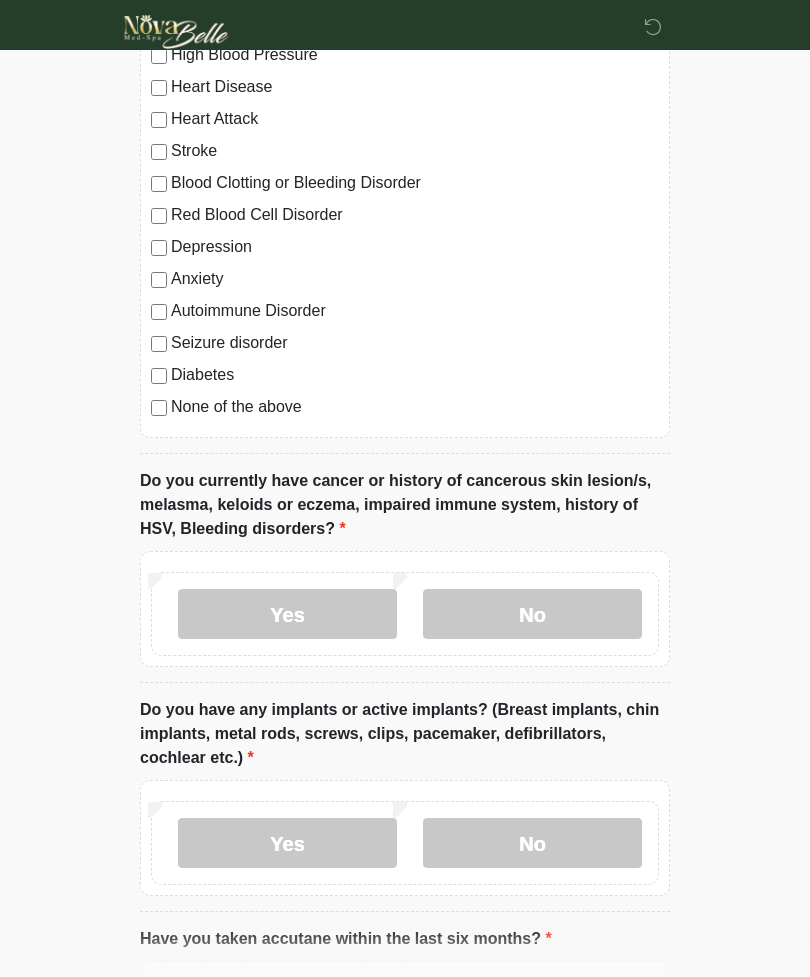 scroll, scrollTop: 1359, scrollLeft: 0, axis: vertical 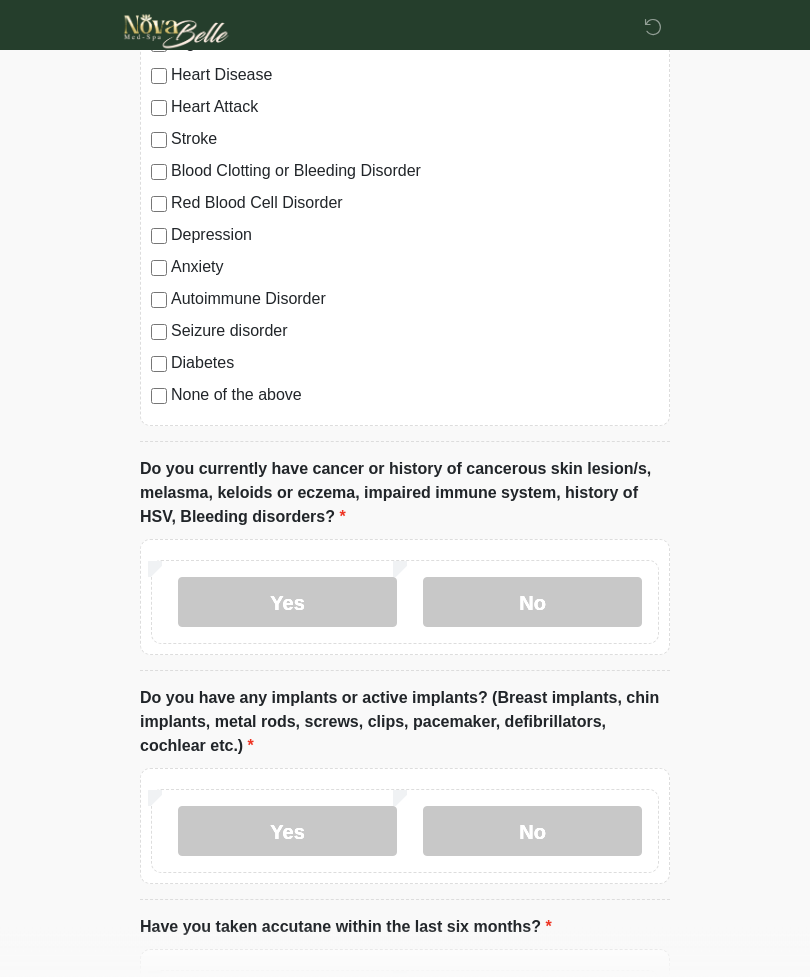 click on "No" at bounding box center (532, 603) 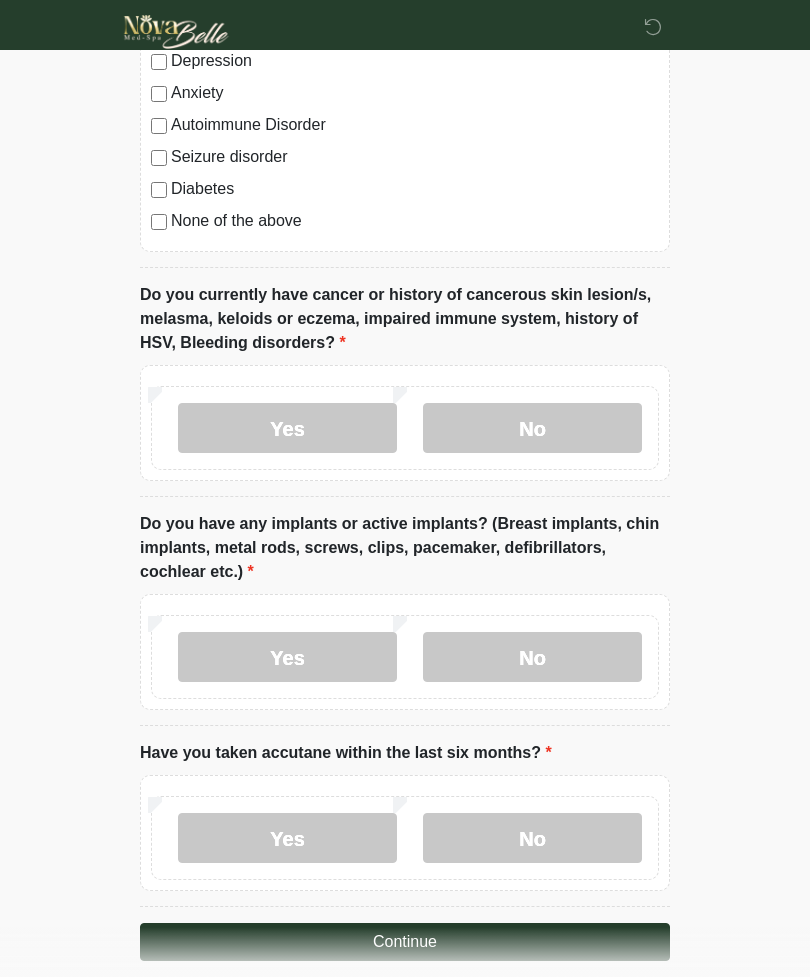 scroll, scrollTop: 1550, scrollLeft: 0, axis: vertical 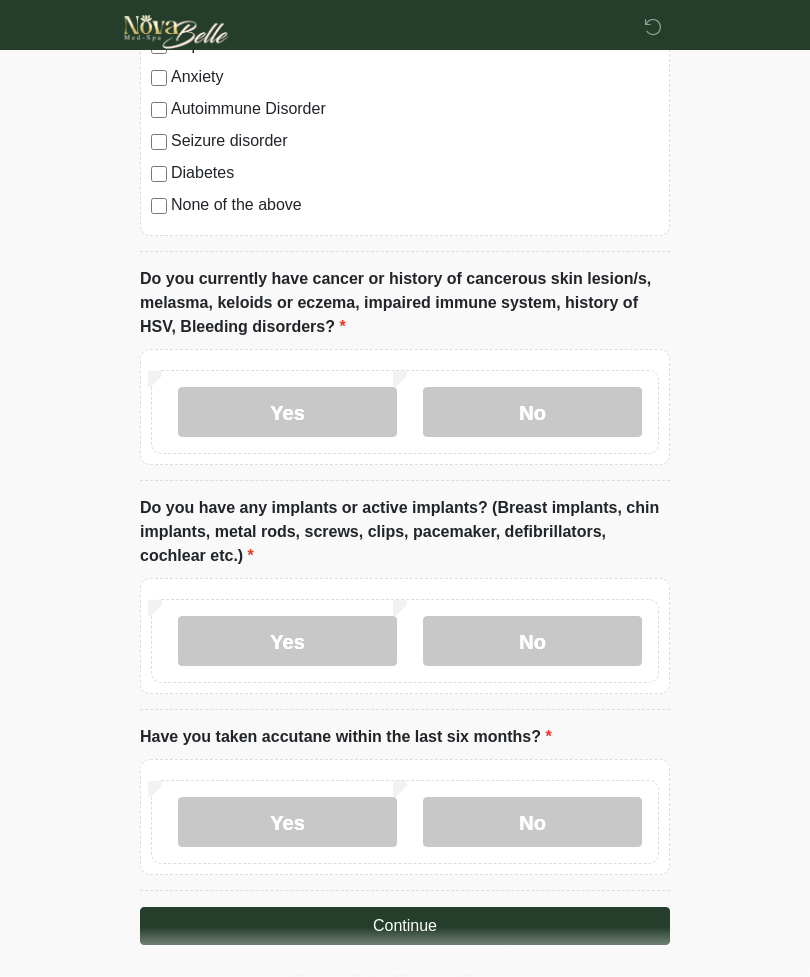 click on "No" at bounding box center (532, 641) 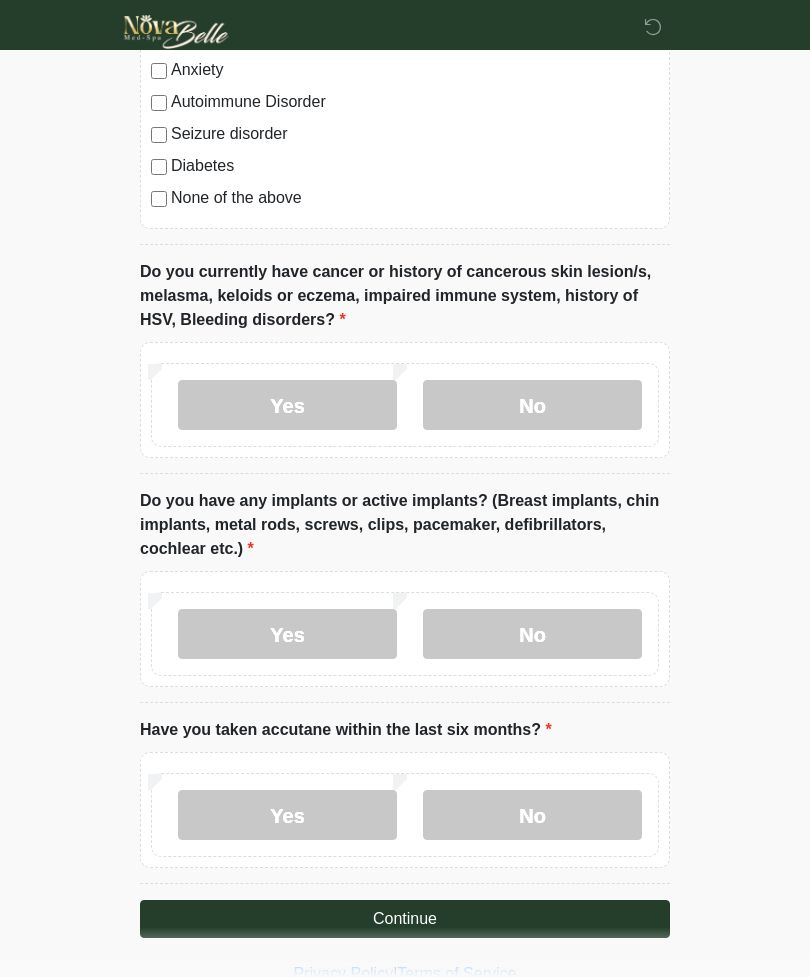 click on "No" at bounding box center [532, 815] 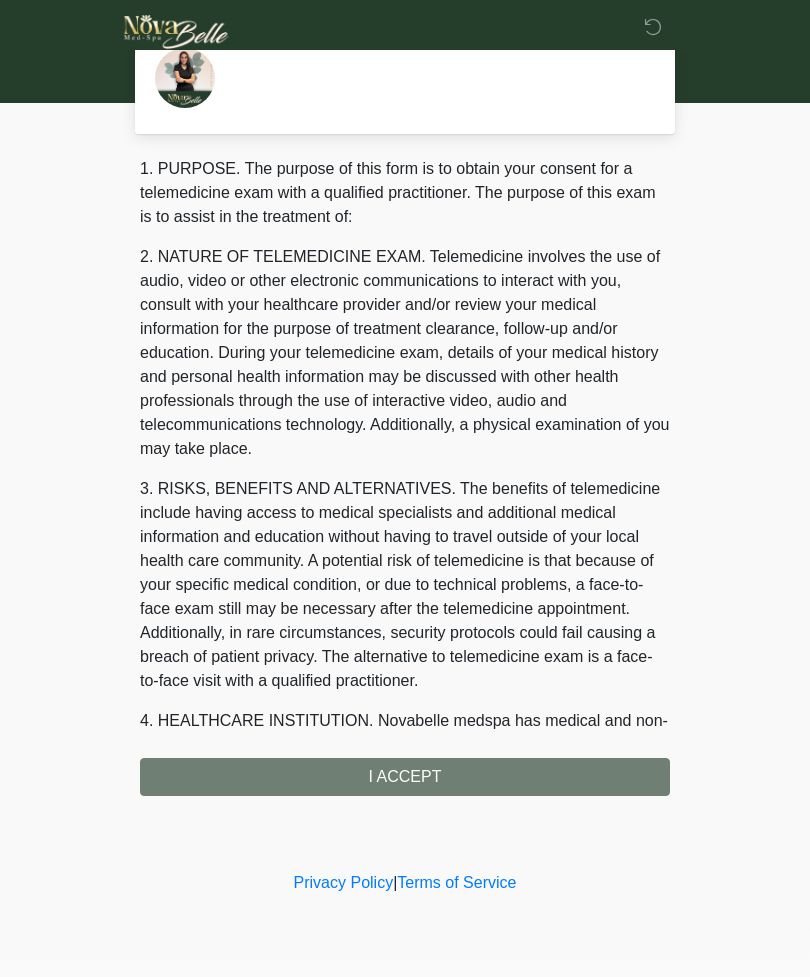 scroll, scrollTop: 0, scrollLeft: 0, axis: both 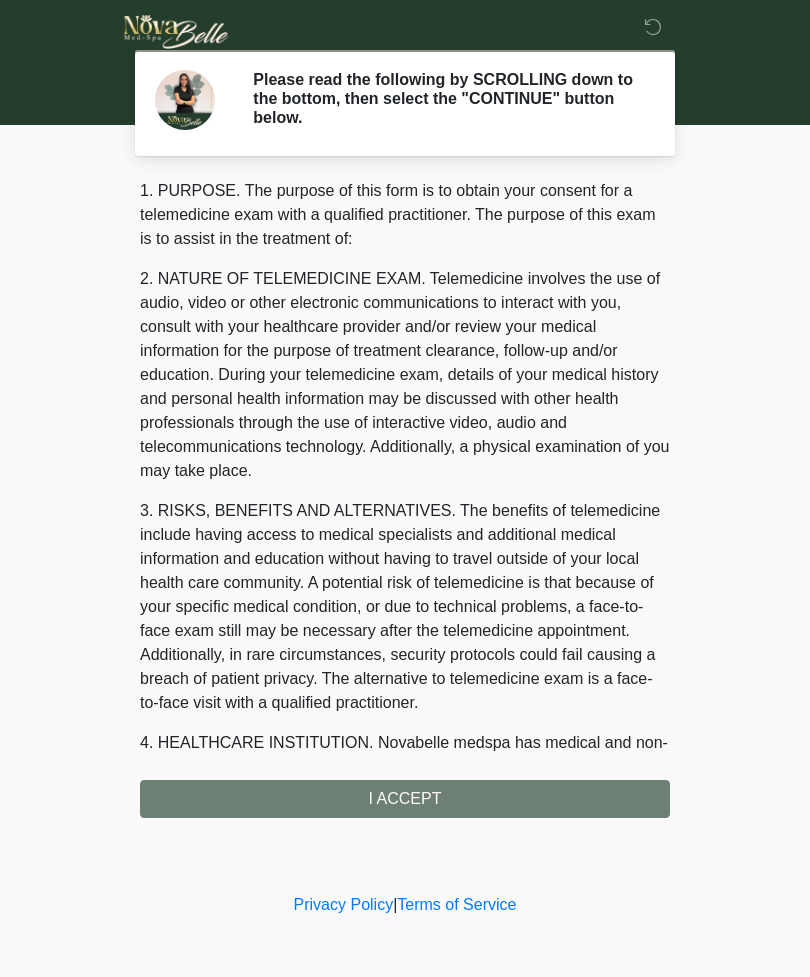click on "1. PURPOSE. The purpose of this form is to obtain your consent for a telemedicine exam with a qualified practitioner. The purpose of this exam is to assist in the treatment of:  2. NATURE OF TELEMEDICINE EXAM. Telemedicine involves the use of audio, video or other electronic communications to interact with you, consult with your healthcare provider and/or review your medical information for the purpose of treatment clearance, follow-up and/or education. During your telemedicine exam, details of your medical history and personal health information may be discussed with other health professionals through the use of interactive video, audio and telecommunications technology. Additionally, a physical examination of you may take place. 4. HEALTHCARE INSTITUTION. Novabelle medspa has medical and non-medical technical personnel who may participate in the telemedicine exam to aid in the audio/video link with the qualified practitioner.
I ACCEPT" at bounding box center (405, 498) 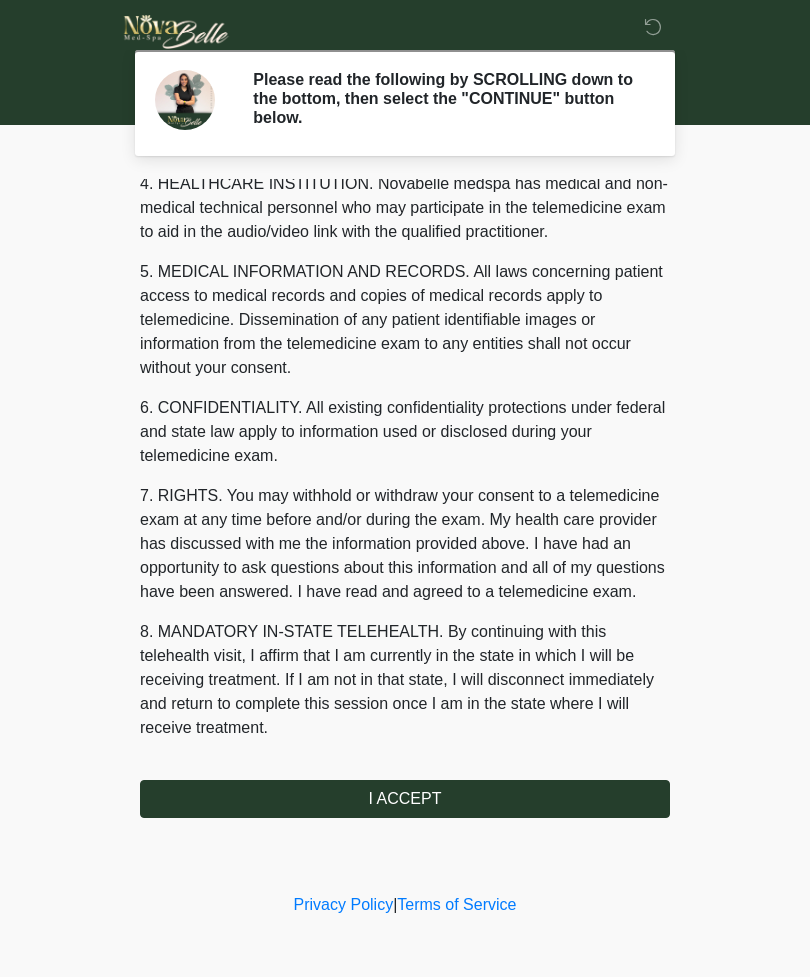 scroll, scrollTop: 583, scrollLeft: 0, axis: vertical 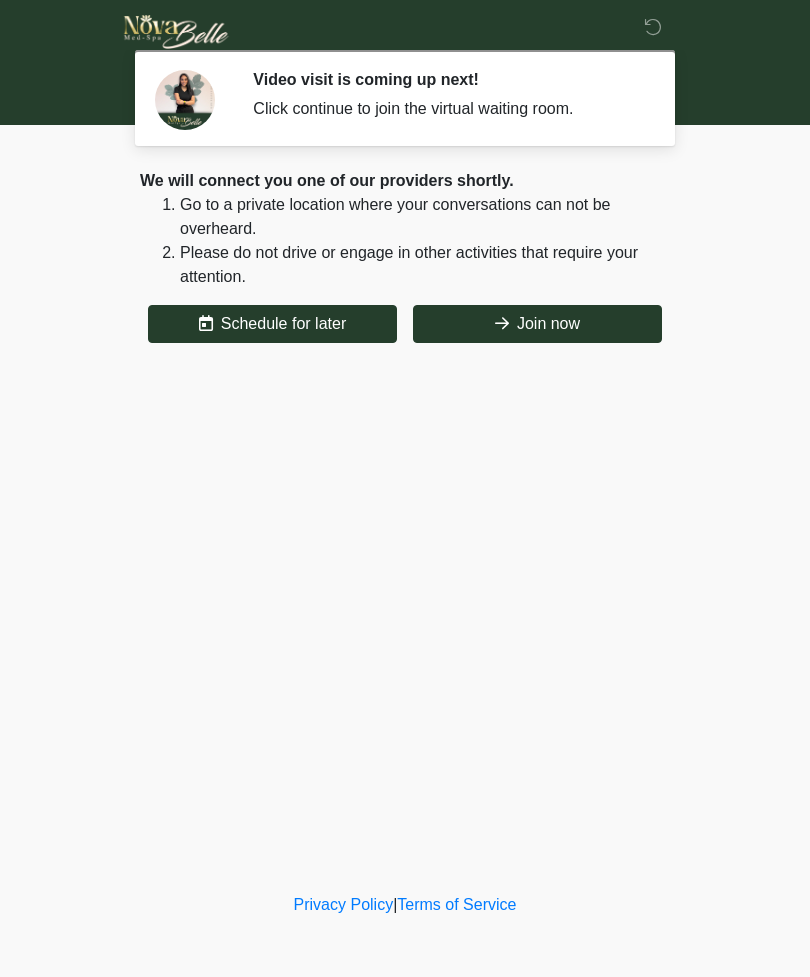 click on "Join now" at bounding box center (537, 324) 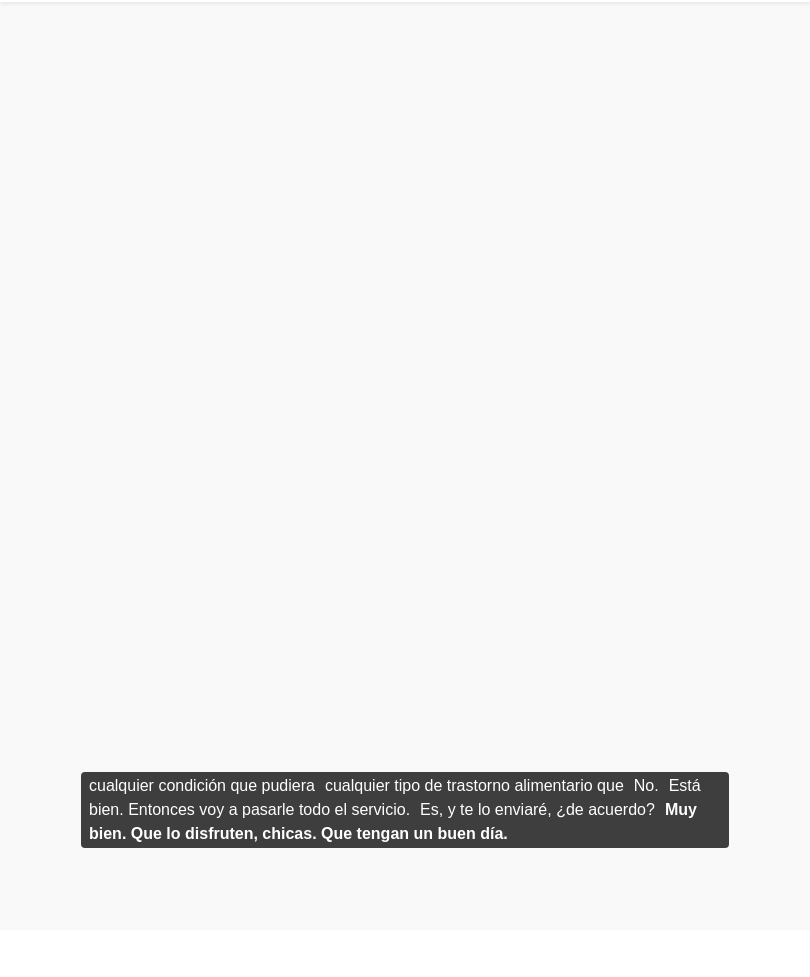 scroll, scrollTop: 6, scrollLeft: 0, axis: vertical 